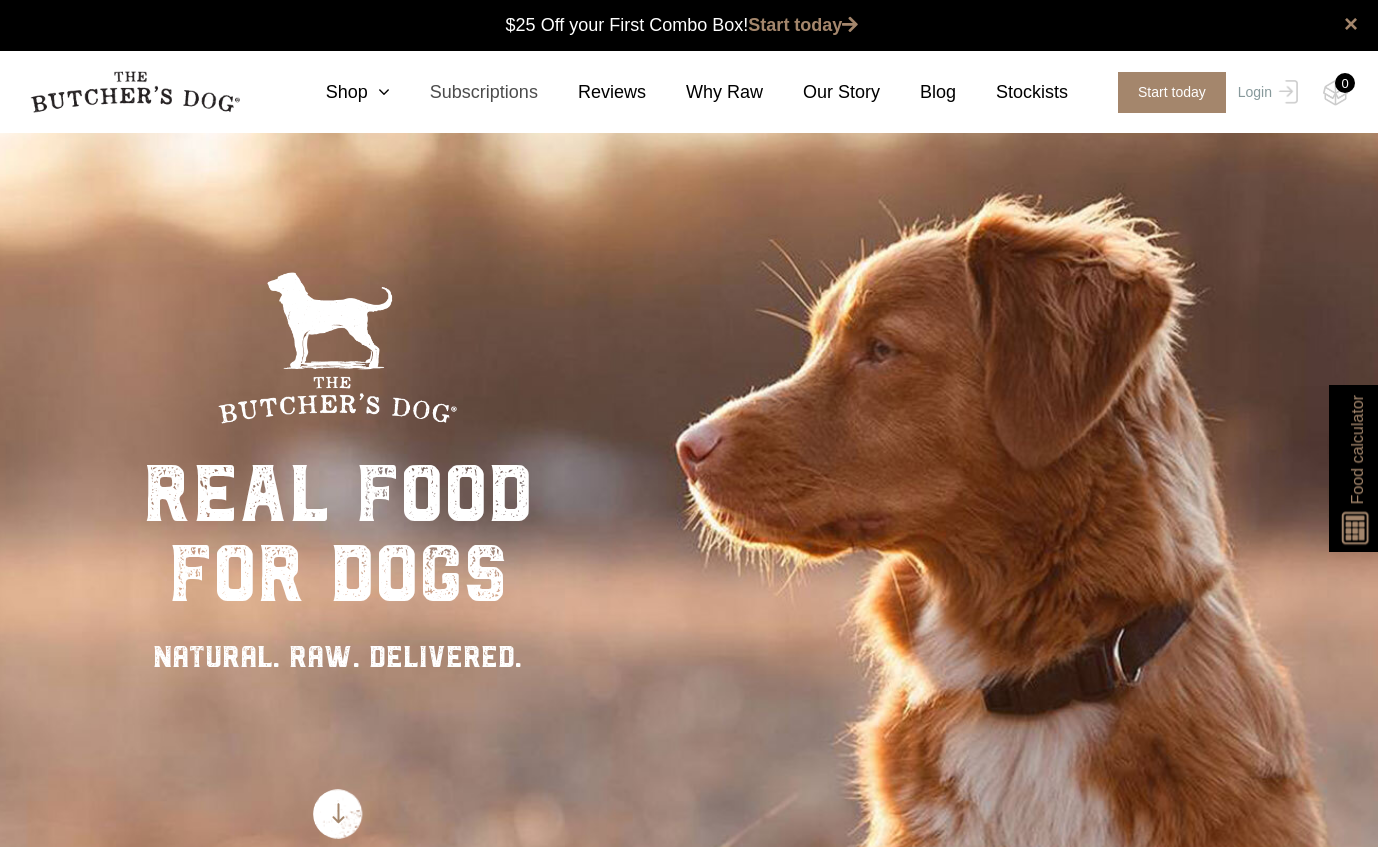 scroll, scrollTop: 1, scrollLeft: 0, axis: vertical 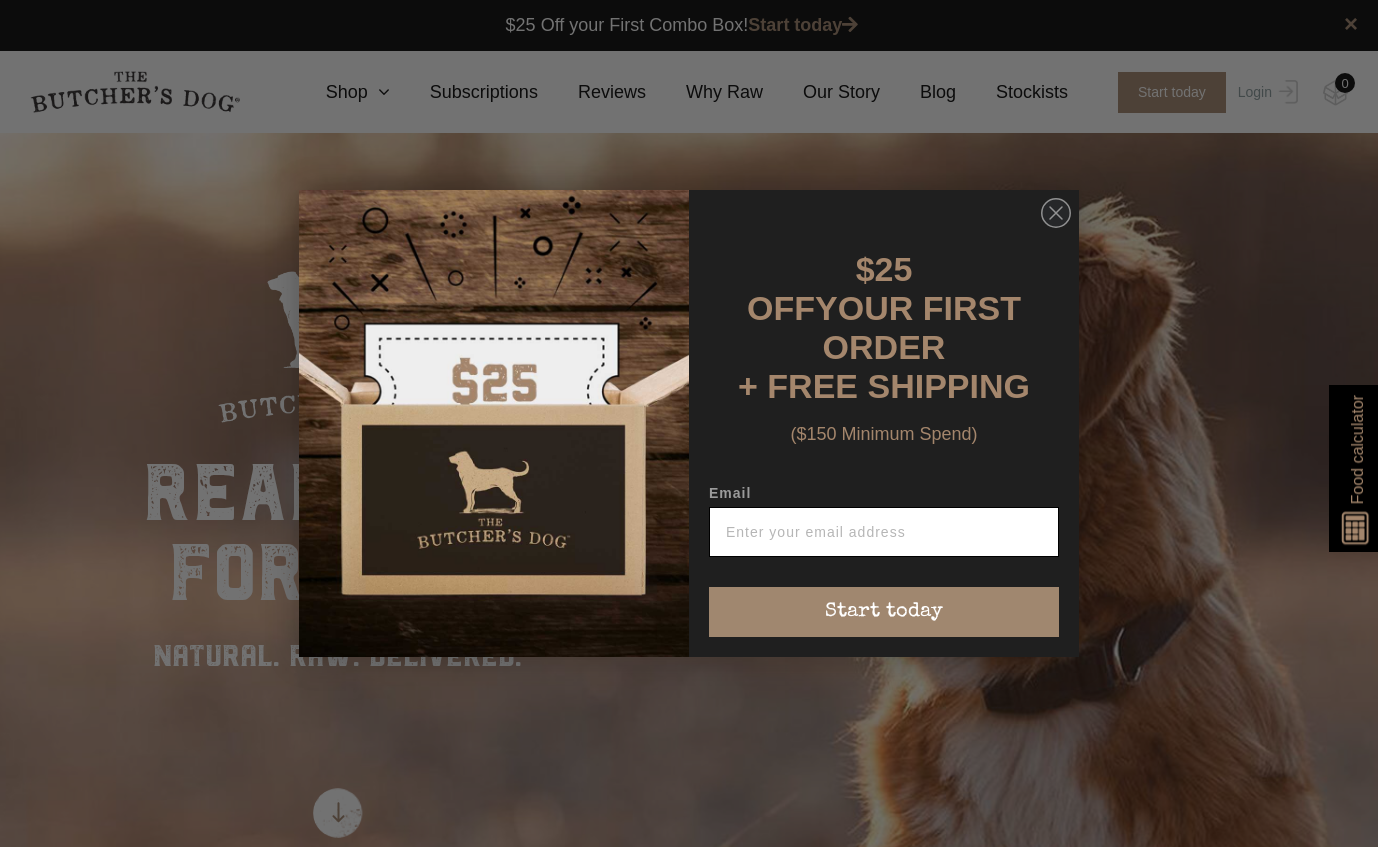 click on "Email" at bounding box center [884, 532] 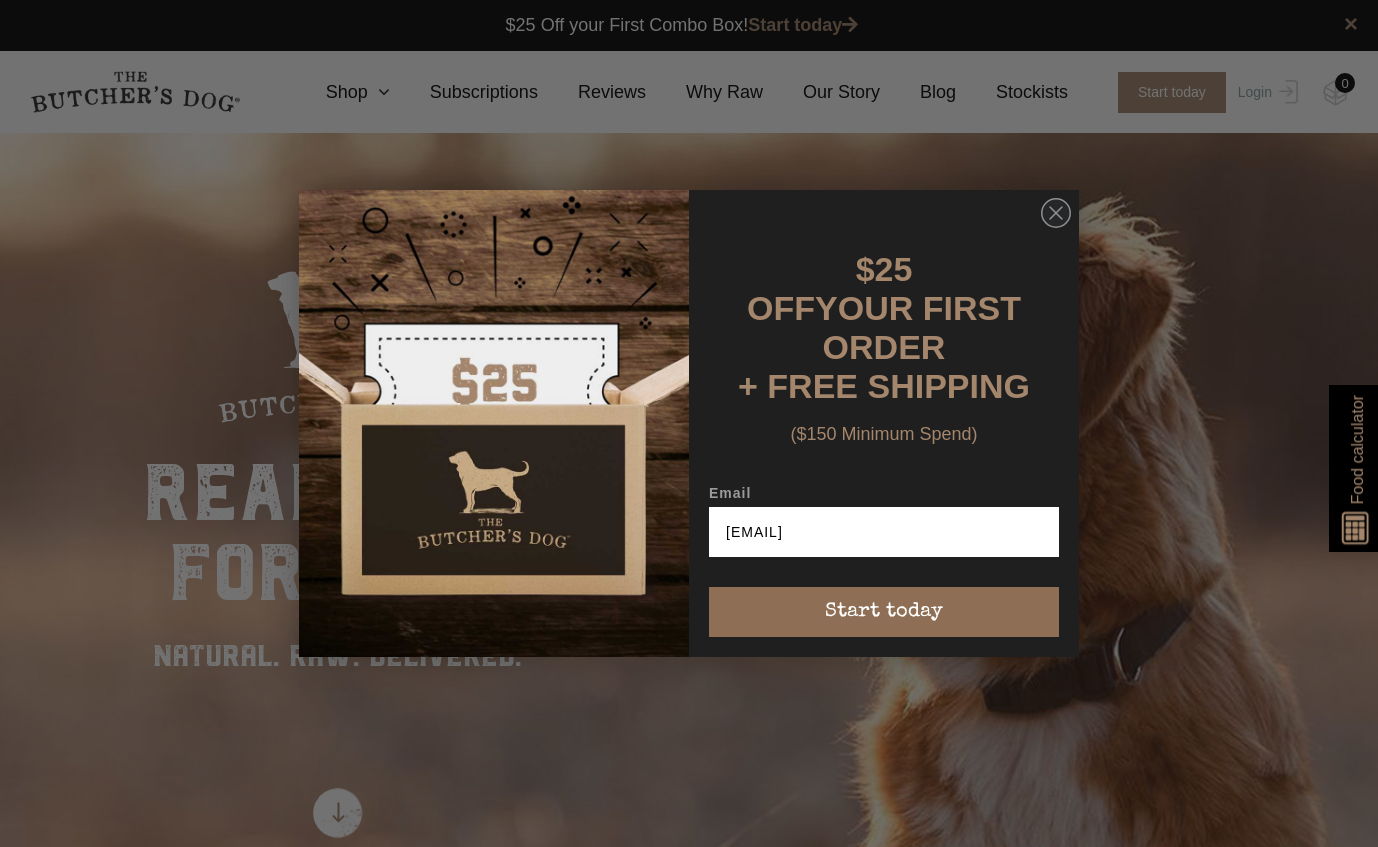 type on "[EMAIL]" 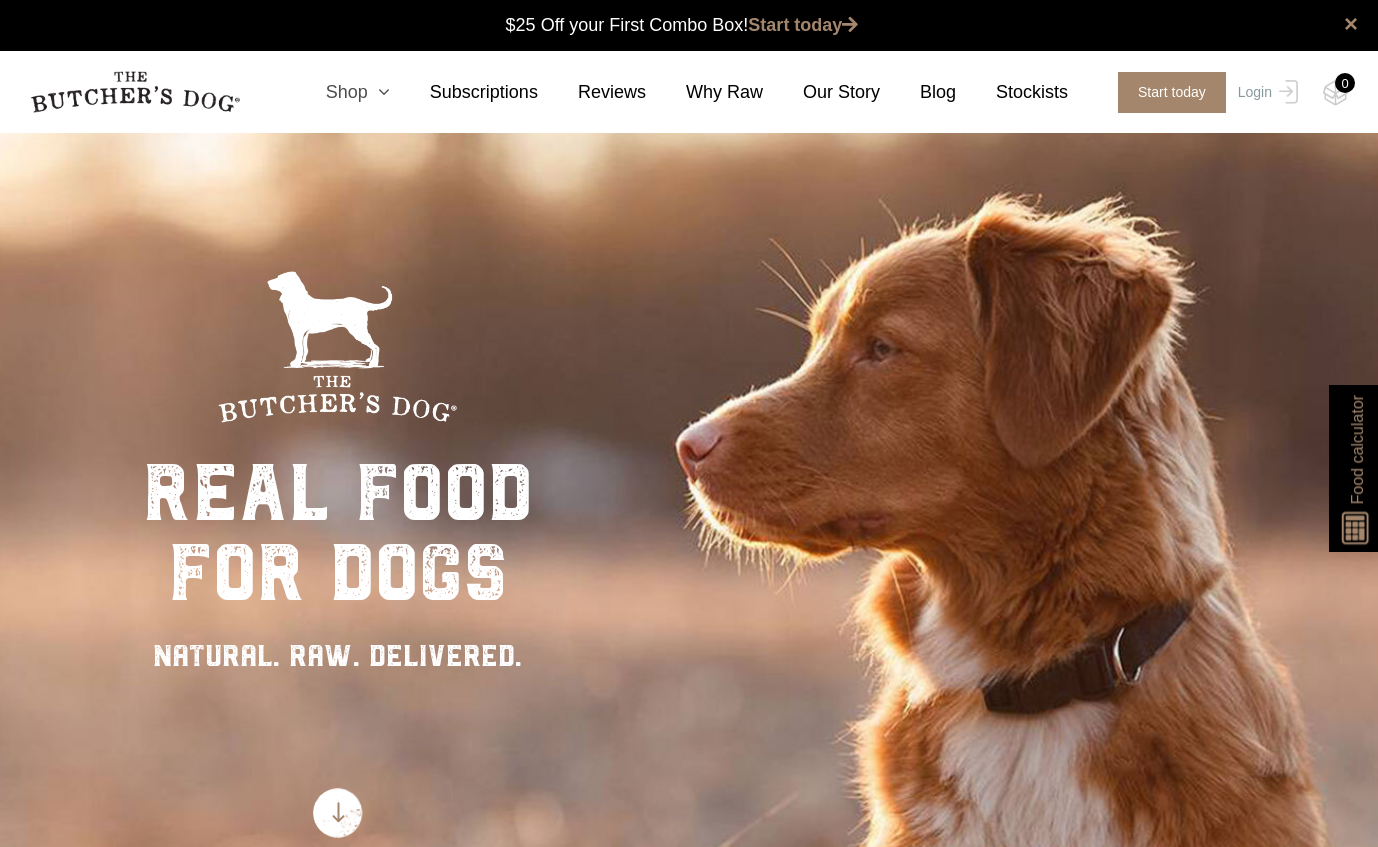 click on "Shop" at bounding box center [338, 92] 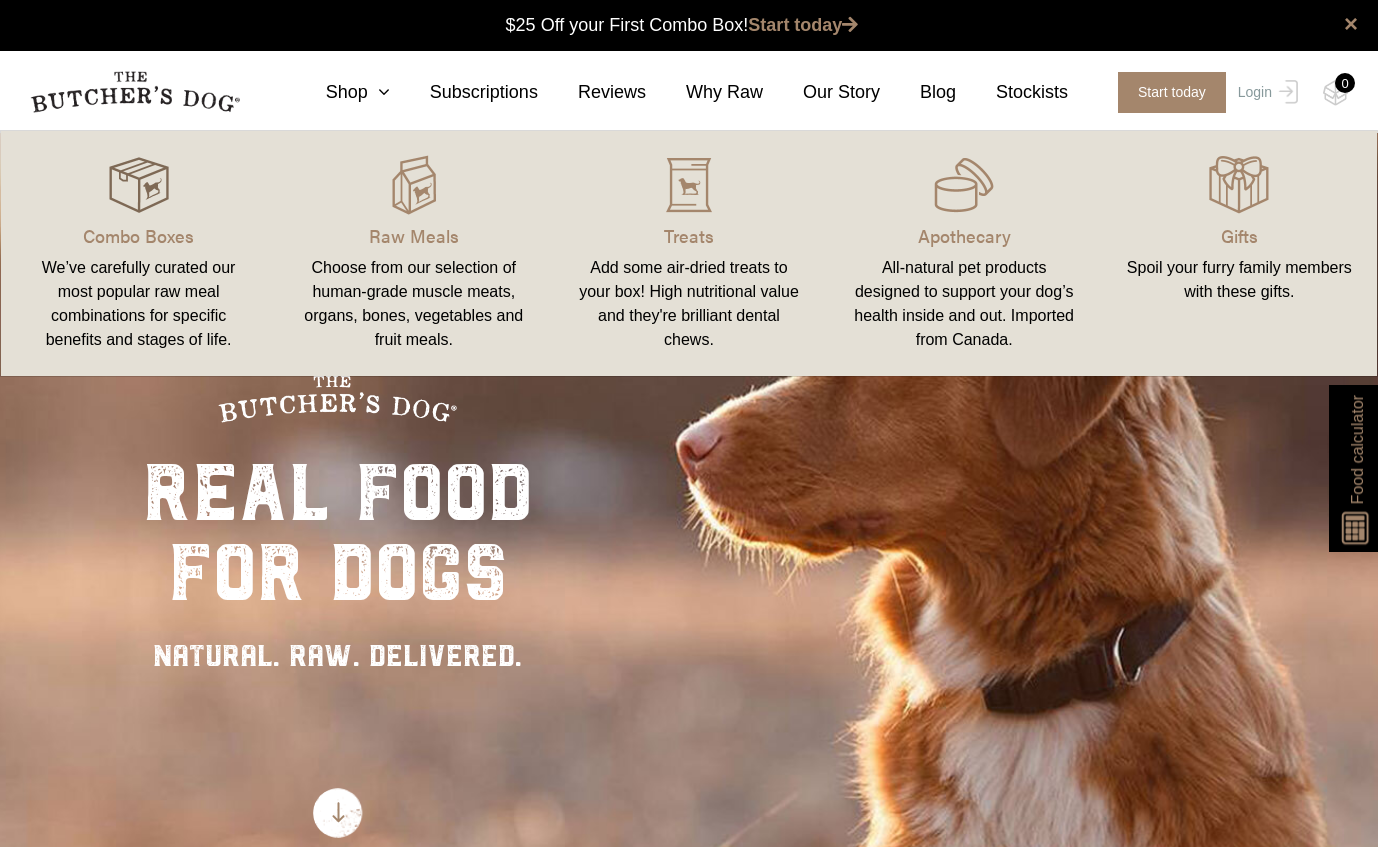 click at bounding box center (139, 185) 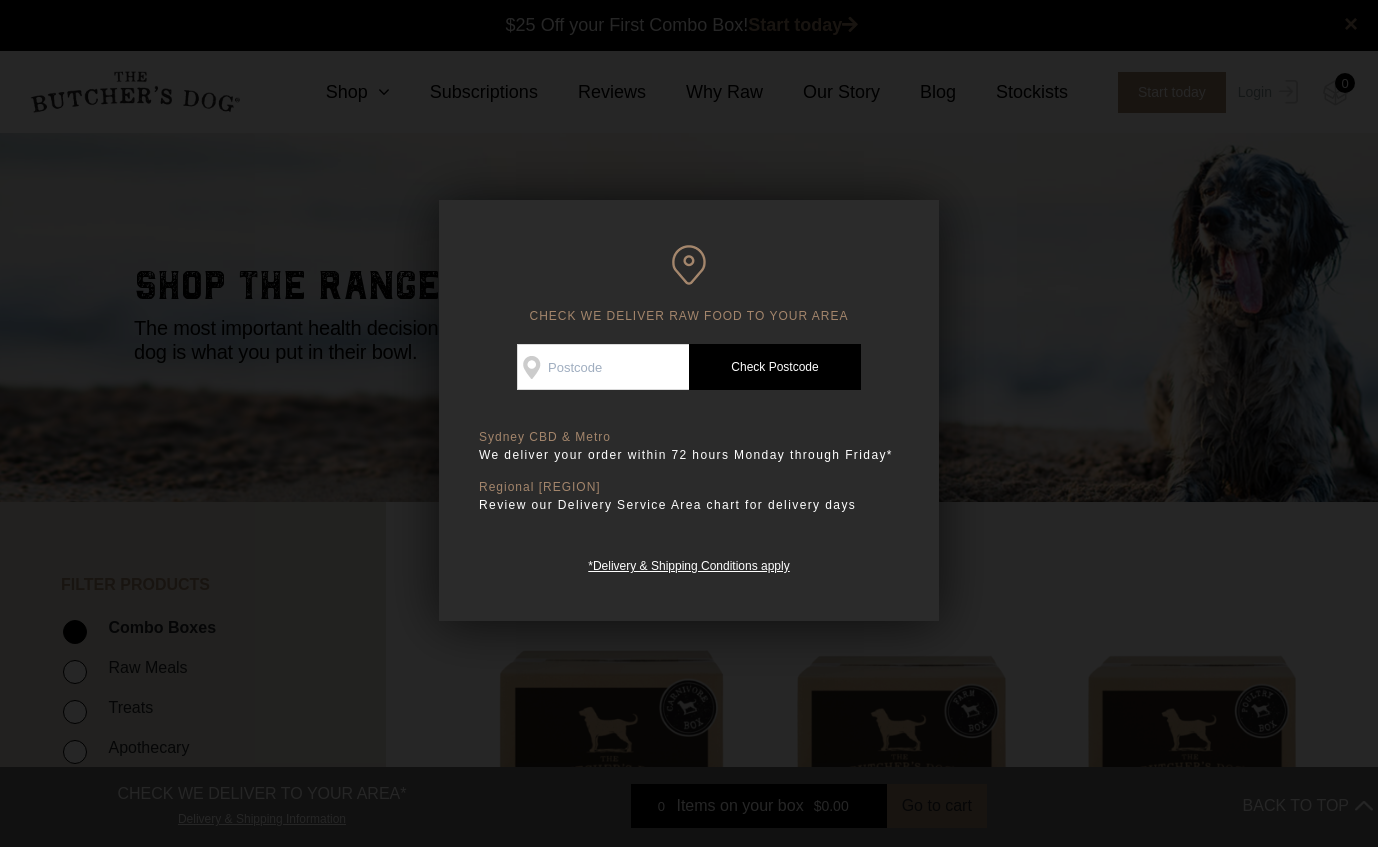scroll, scrollTop: 0, scrollLeft: 0, axis: both 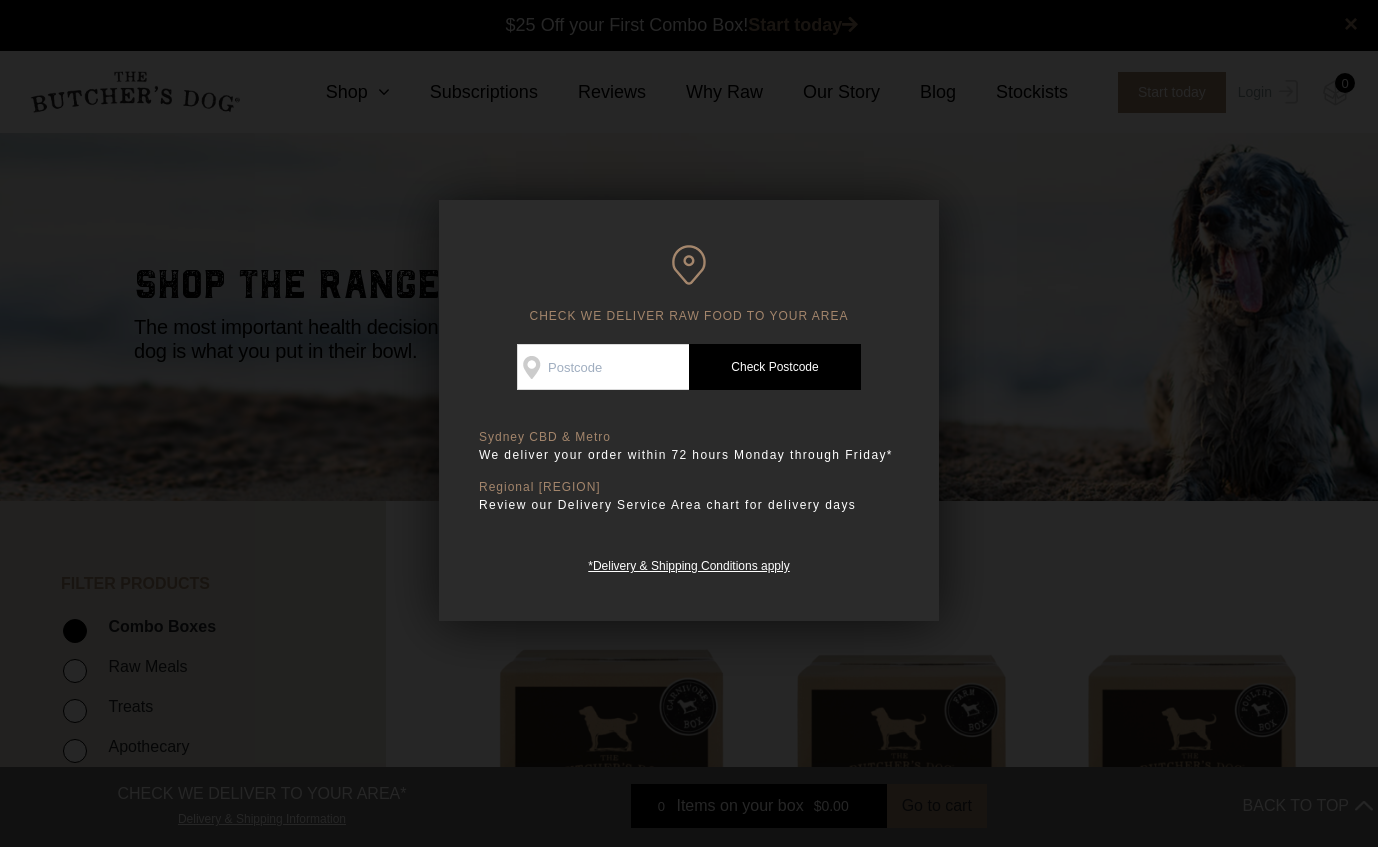 click on "Check Availability At" at bounding box center (603, 367) 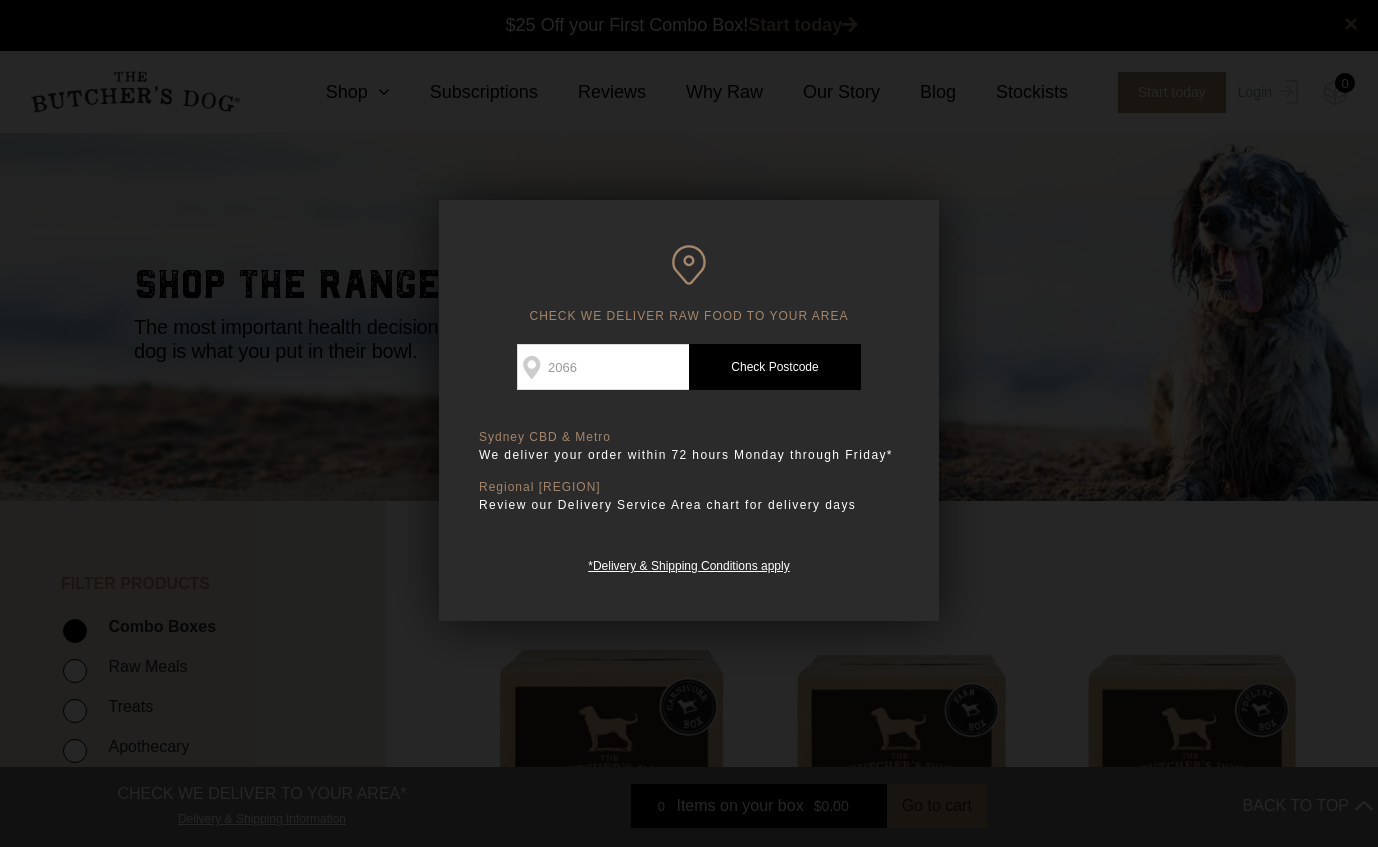 type on "2066" 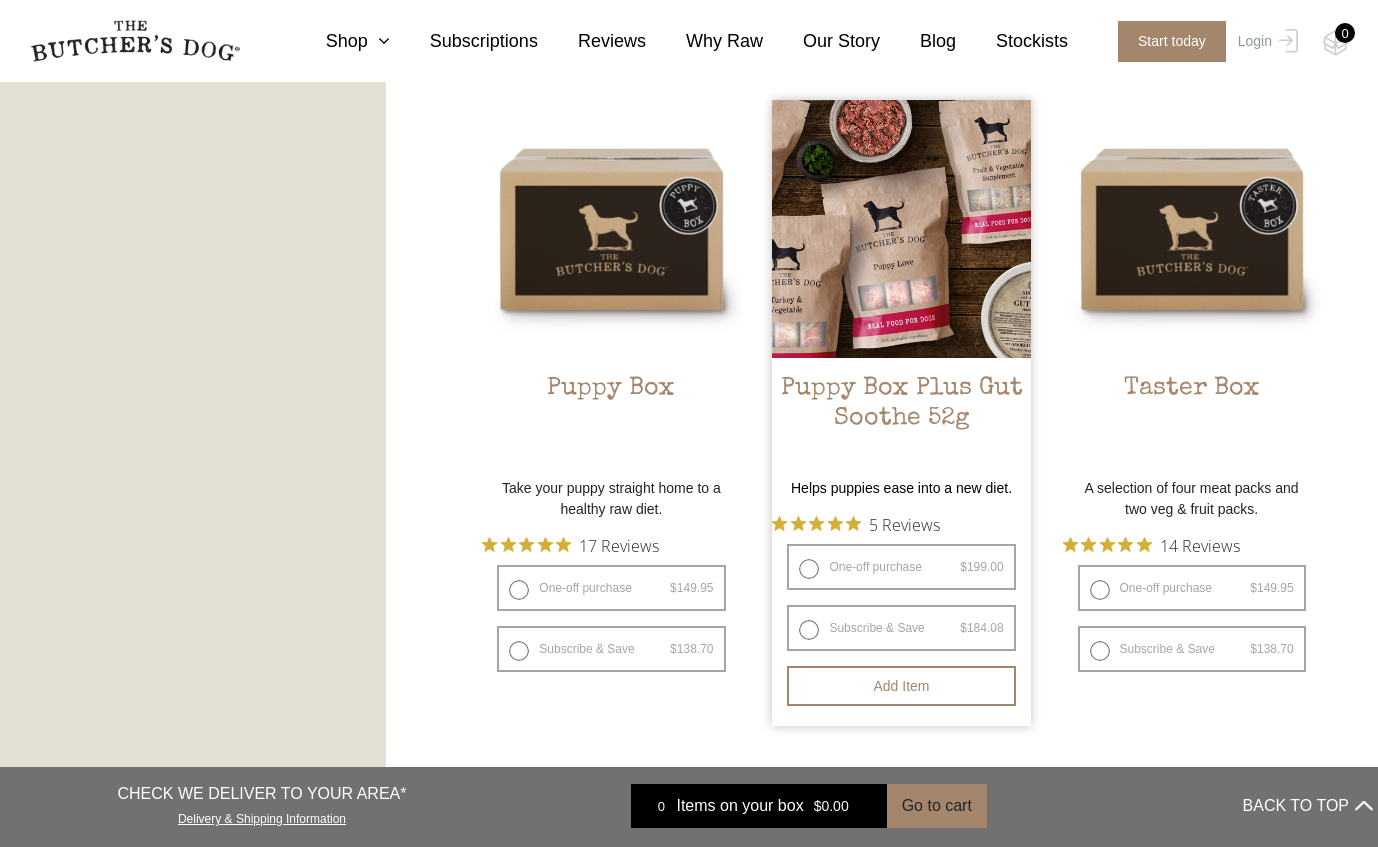 scroll, scrollTop: 1319, scrollLeft: 0, axis: vertical 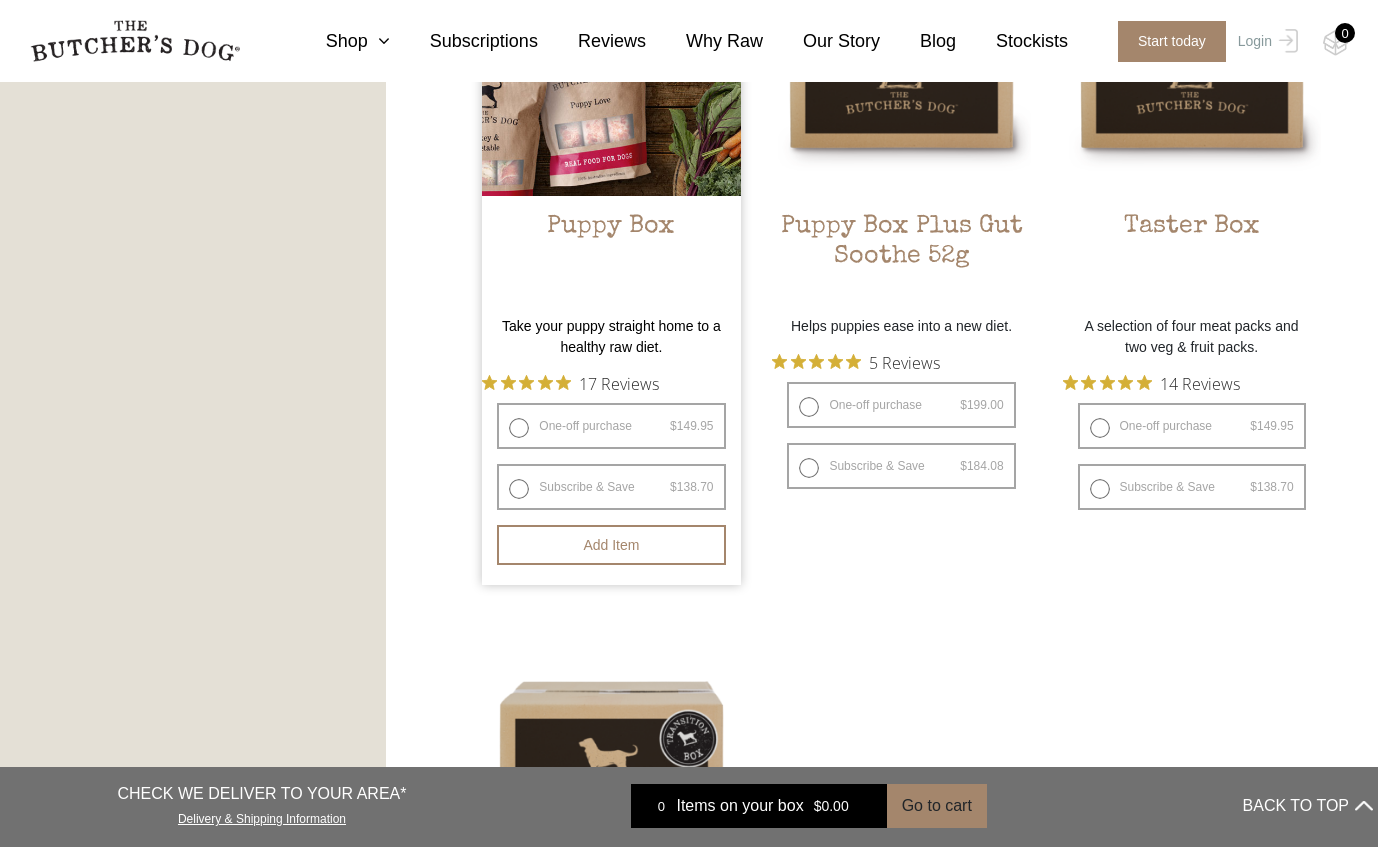 click on "Puppy Box" at bounding box center (611, 259) 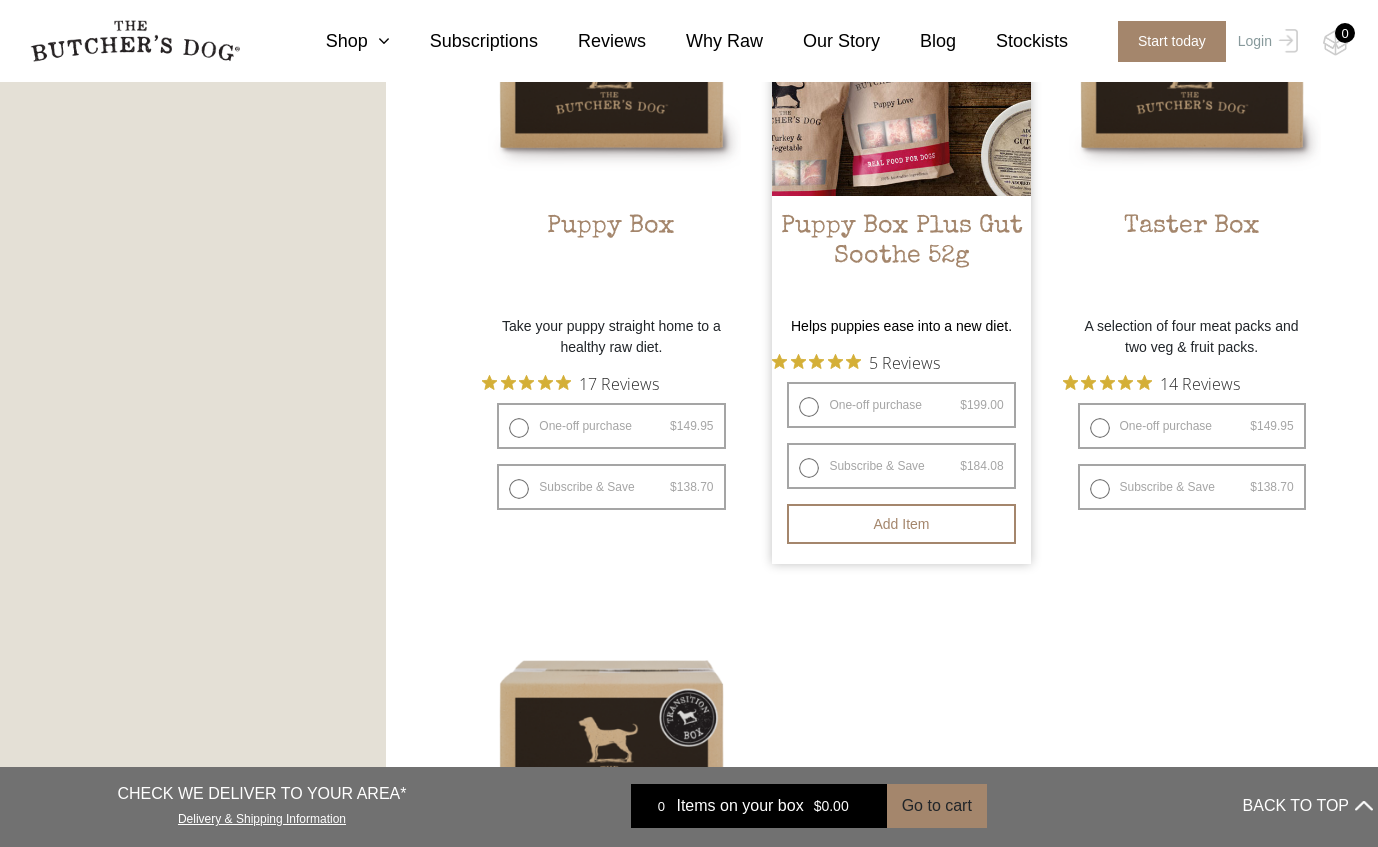 click on "Puppy Box Plus Gut Soothe 52g" at bounding box center (901, 259) 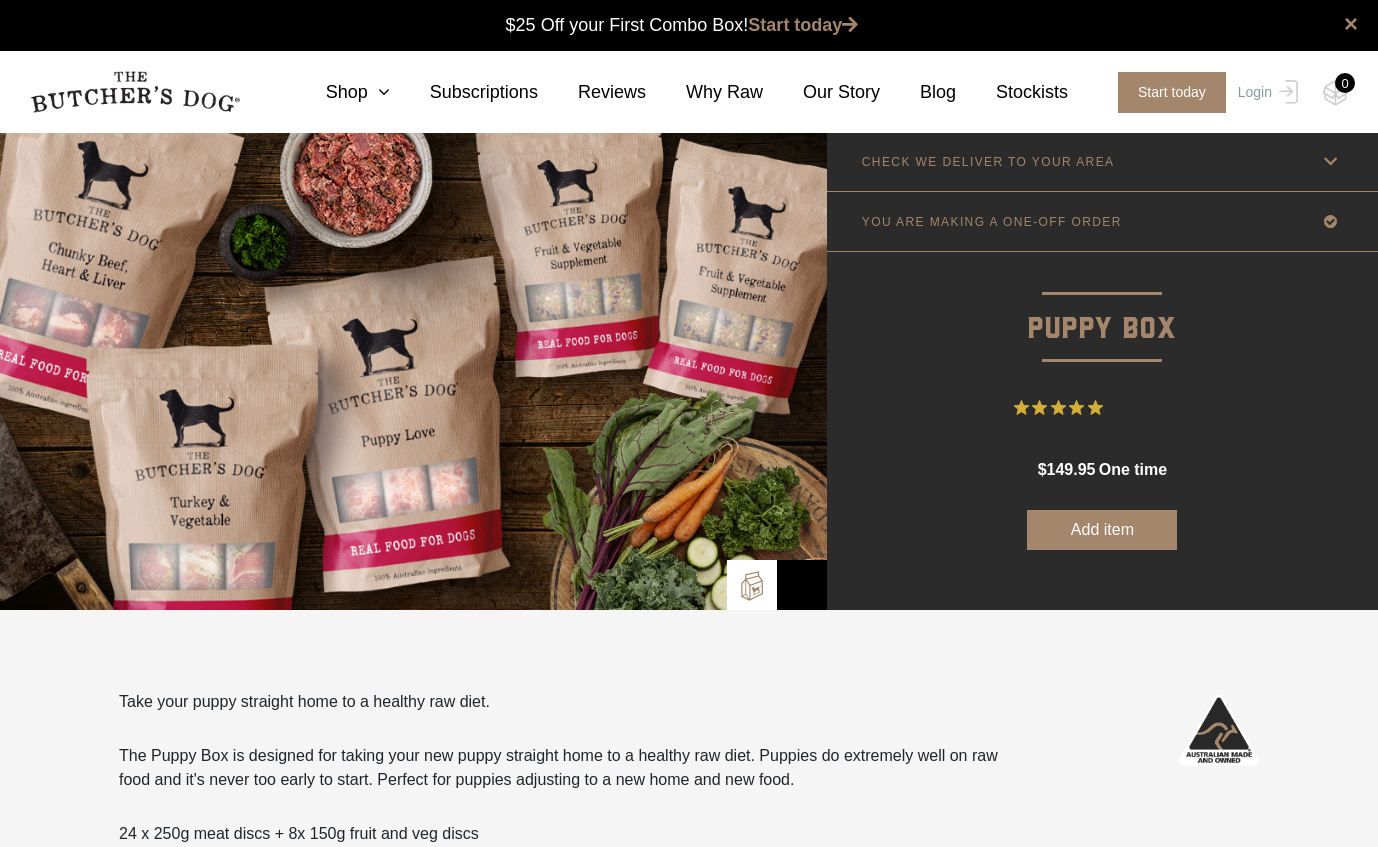 scroll, scrollTop: 0, scrollLeft: 0, axis: both 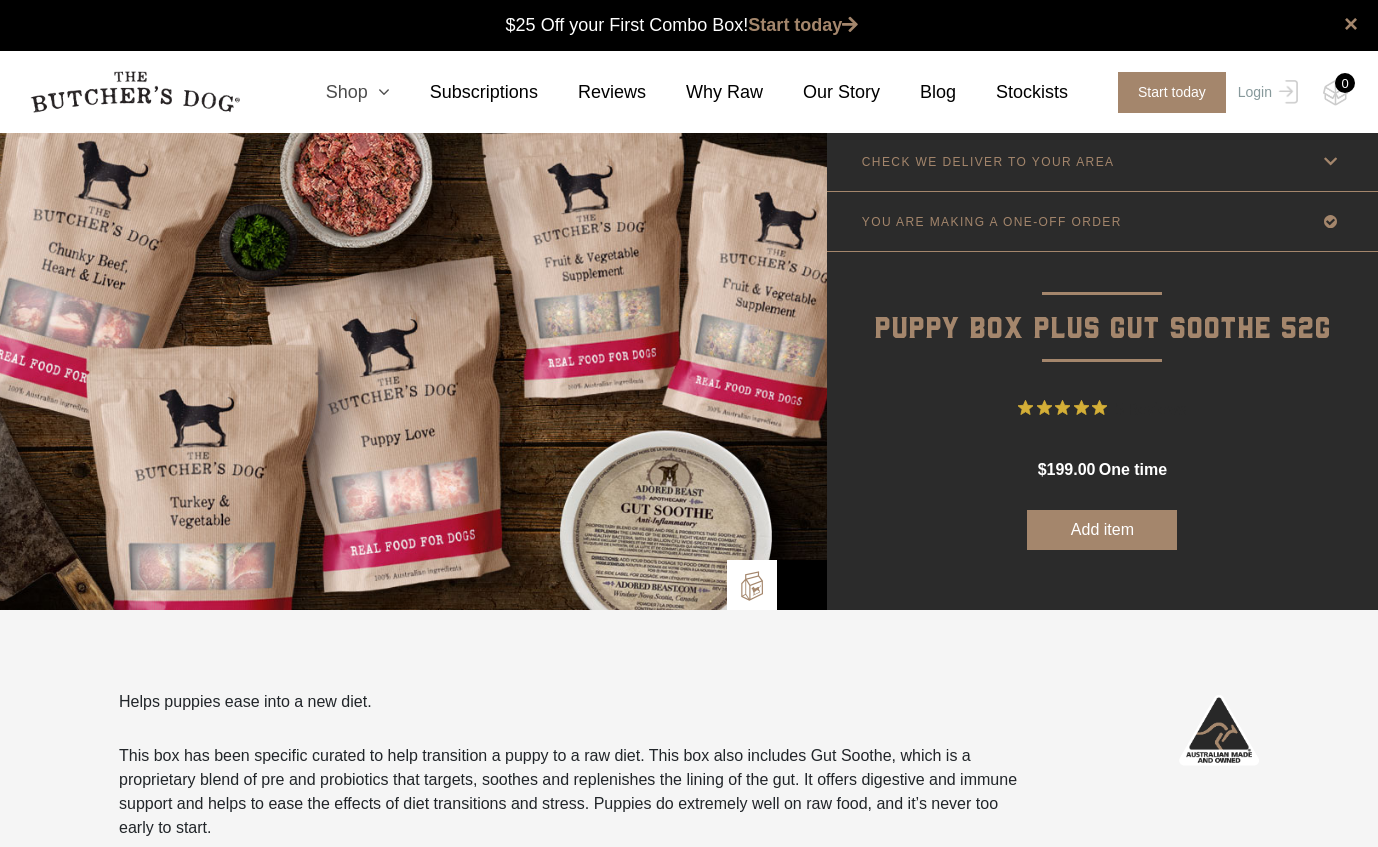 click at bounding box center (379, 92) 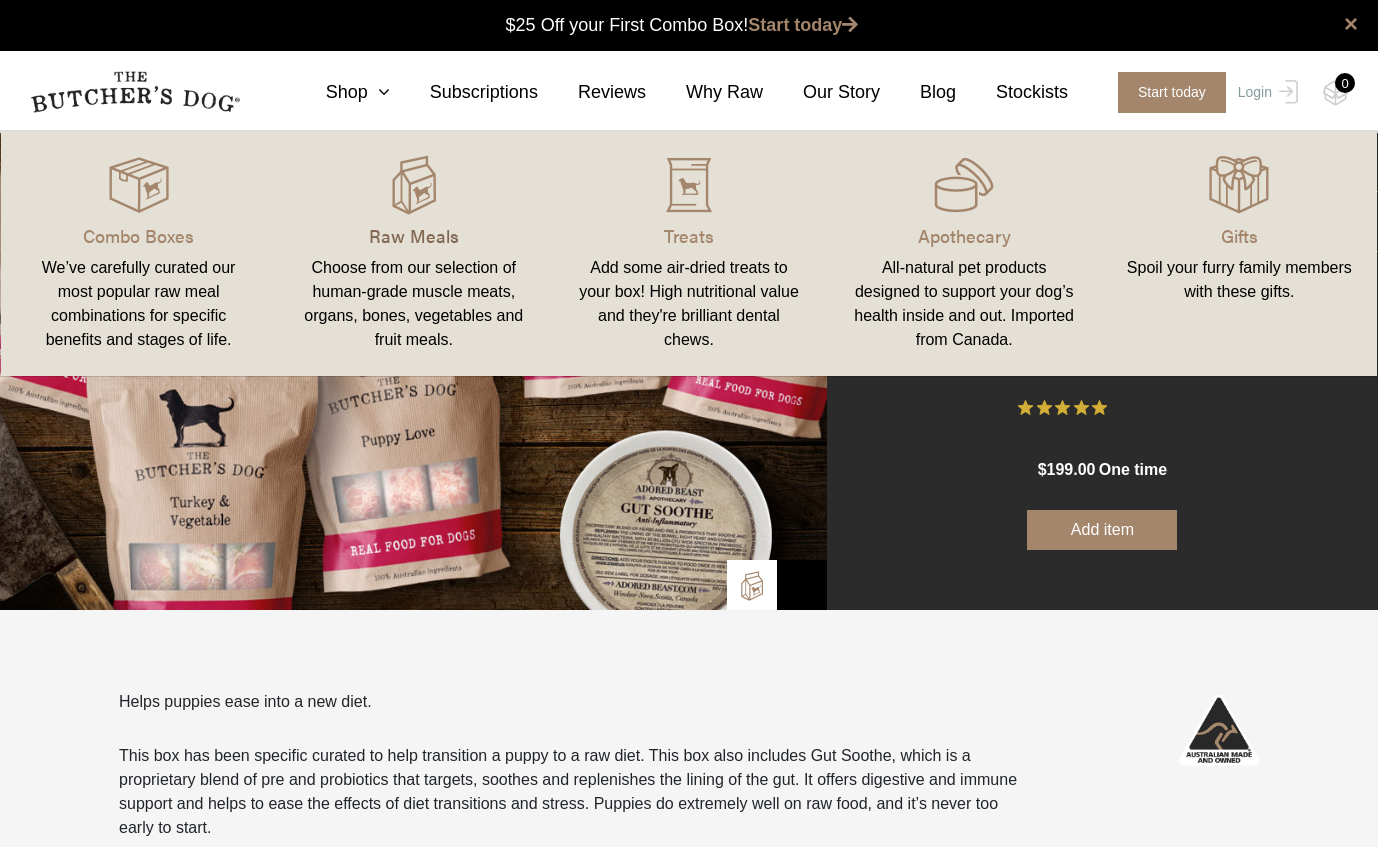 click on "Raw Meals" at bounding box center [413, 235] 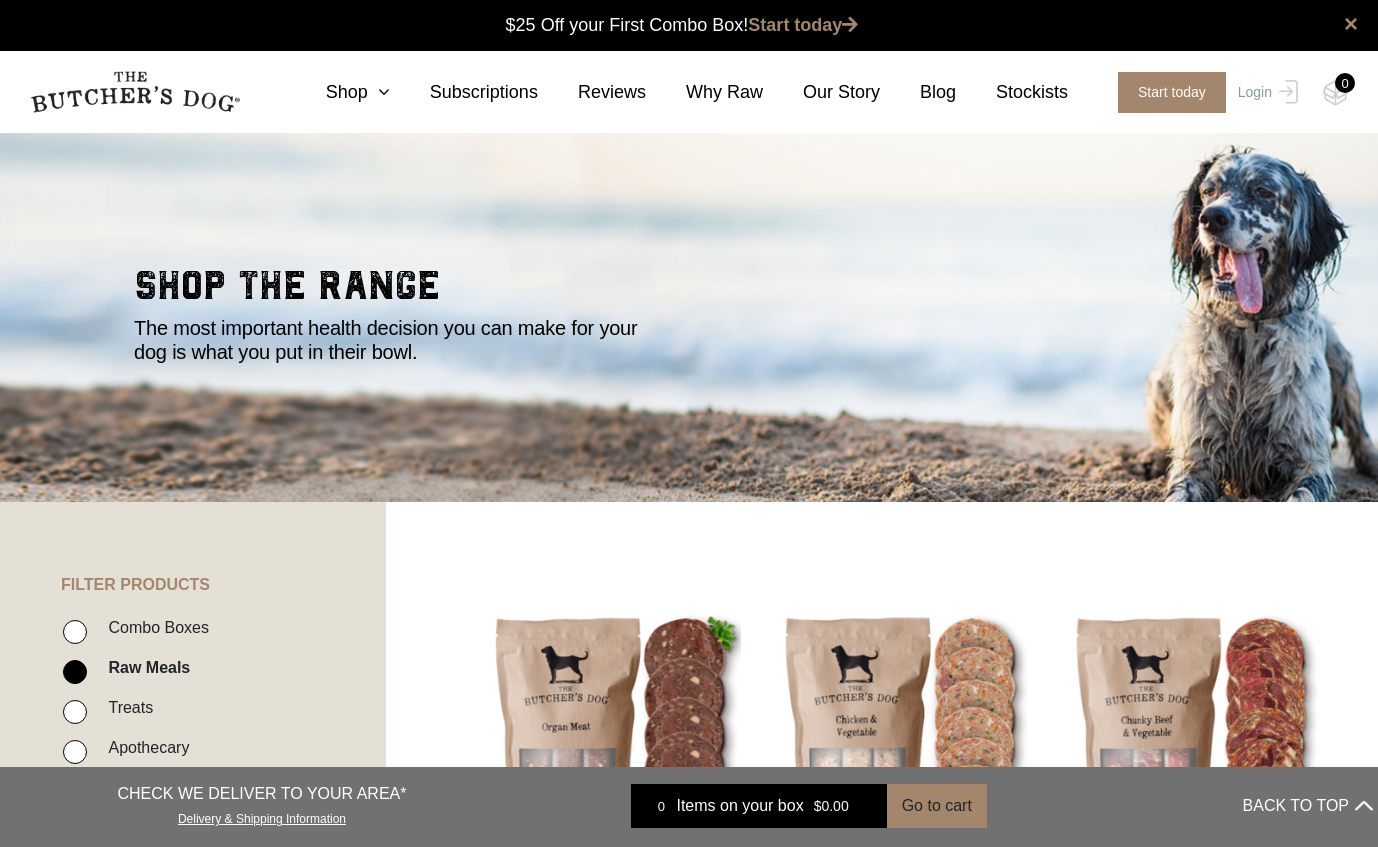 scroll, scrollTop: 0, scrollLeft: 0, axis: both 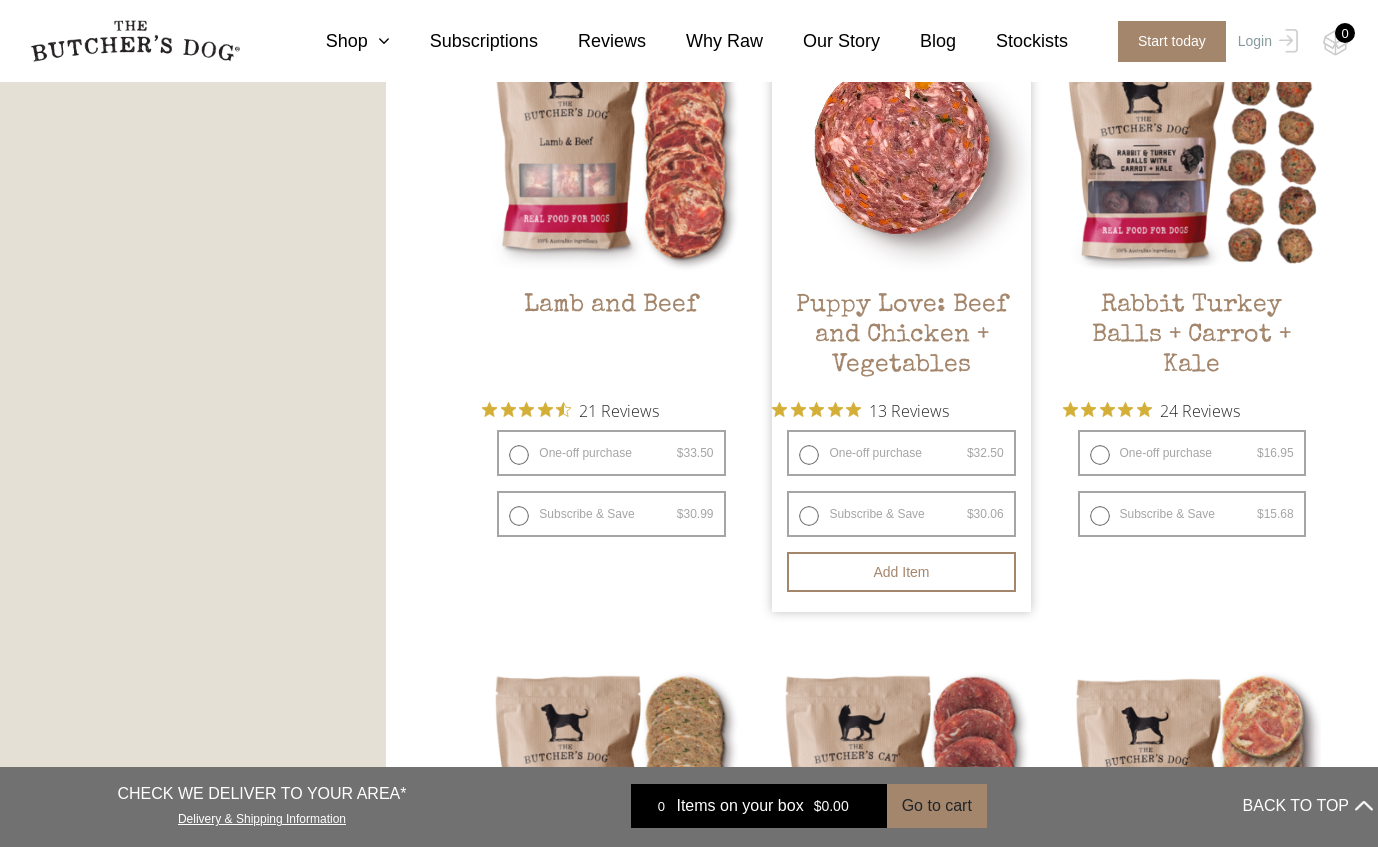 click on "Puppy Love: Beef and Chicken + Vegetables" at bounding box center (901, 338) 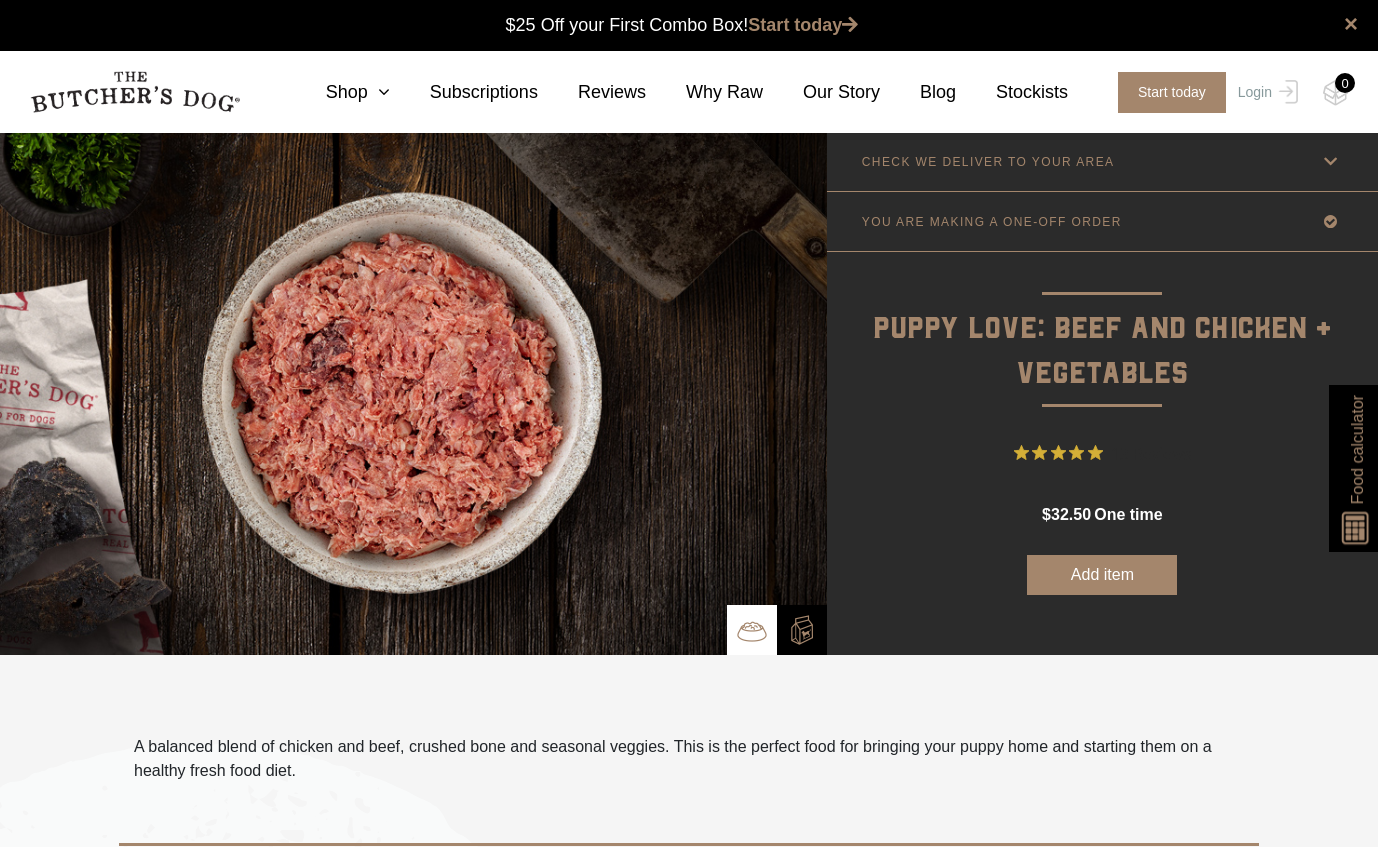 scroll, scrollTop: 0, scrollLeft: 0, axis: both 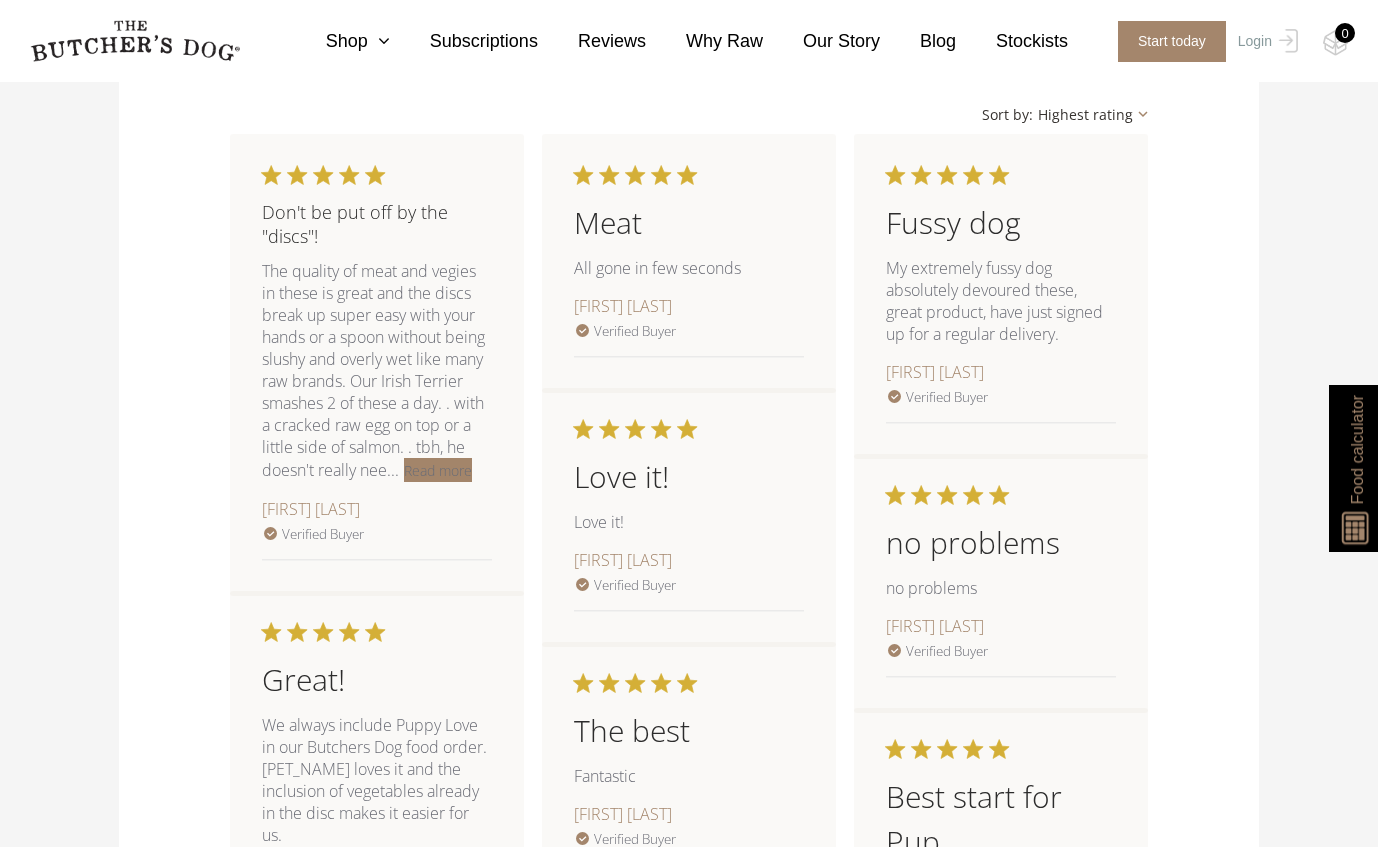 click on "Read more" at bounding box center (438, 470) 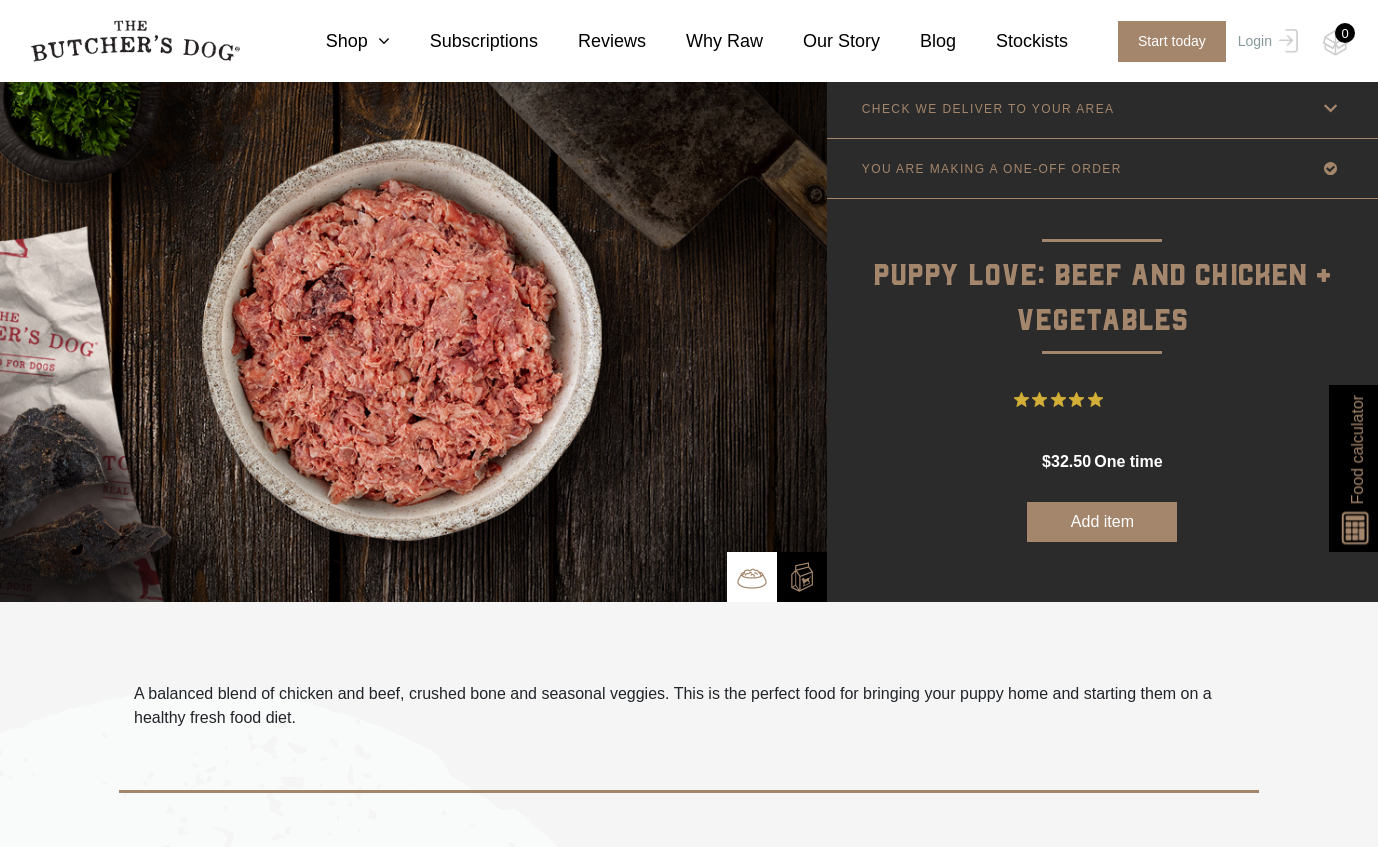 scroll, scrollTop: 47, scrollLeft: 0, axis: vertical 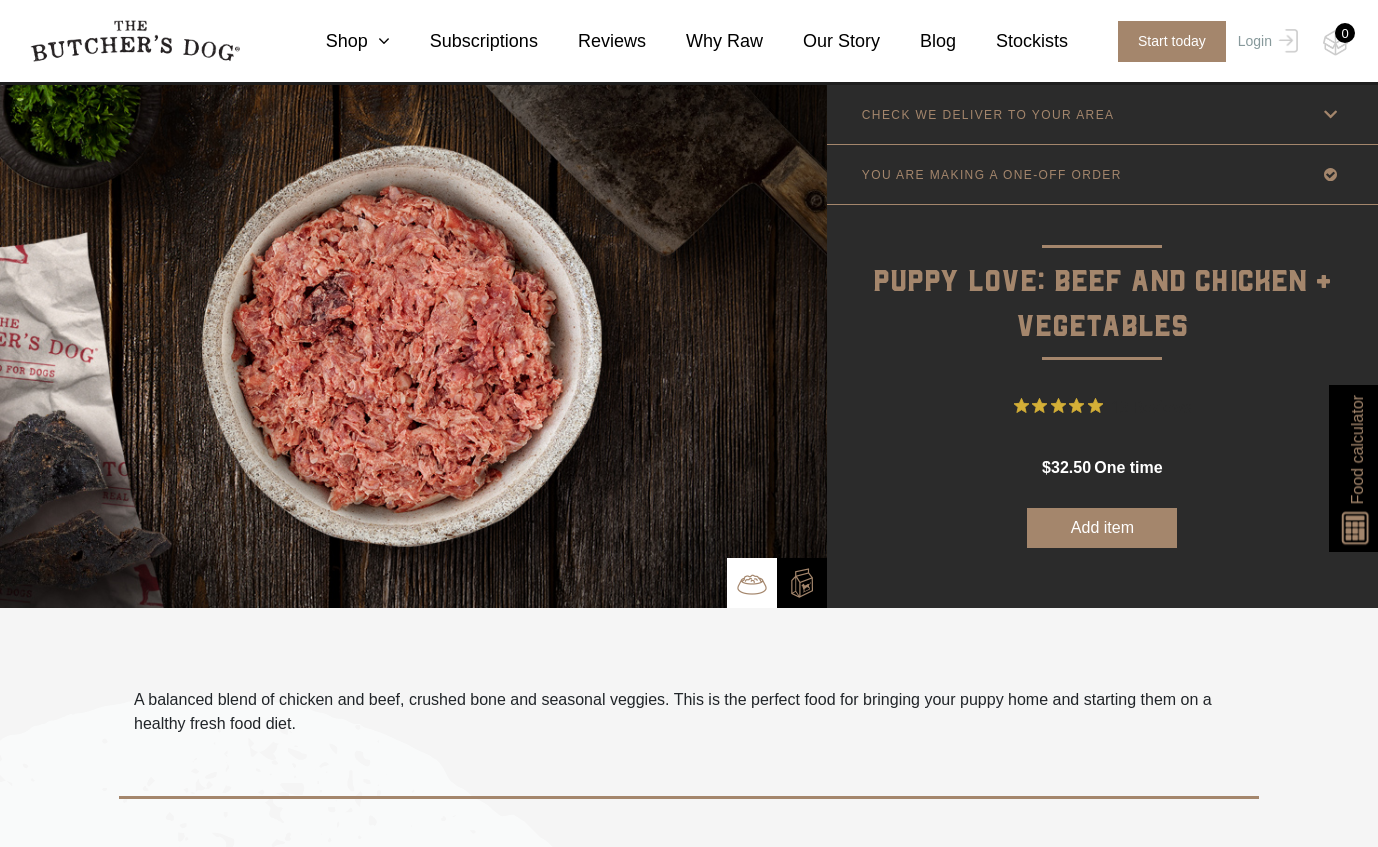 click on "Puppy Love: Beef and Chicken + Vegetables" at bounding box center (1102, 278) 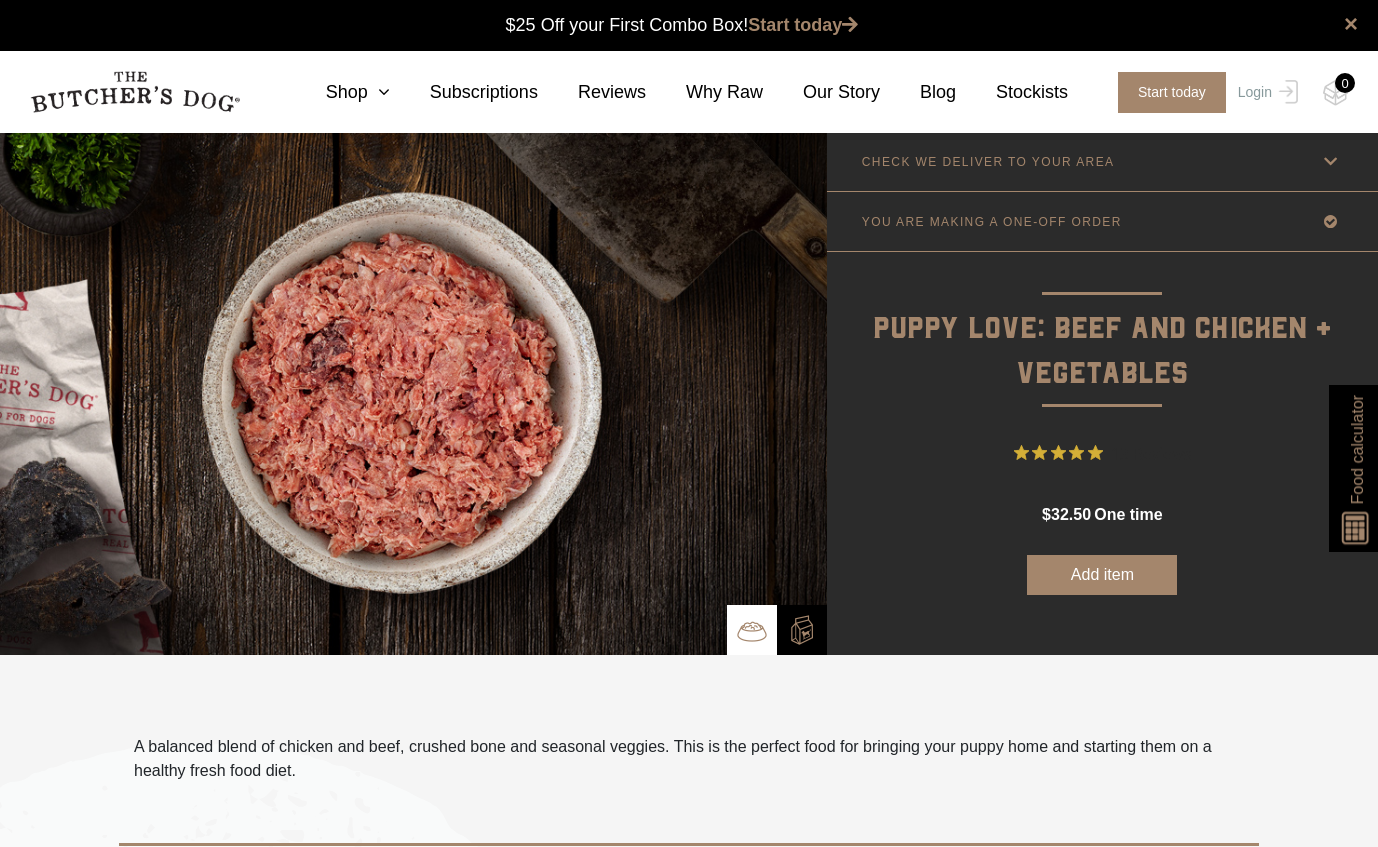 scroll, scrollTop: 0, scrollLeft: 0, axis: both 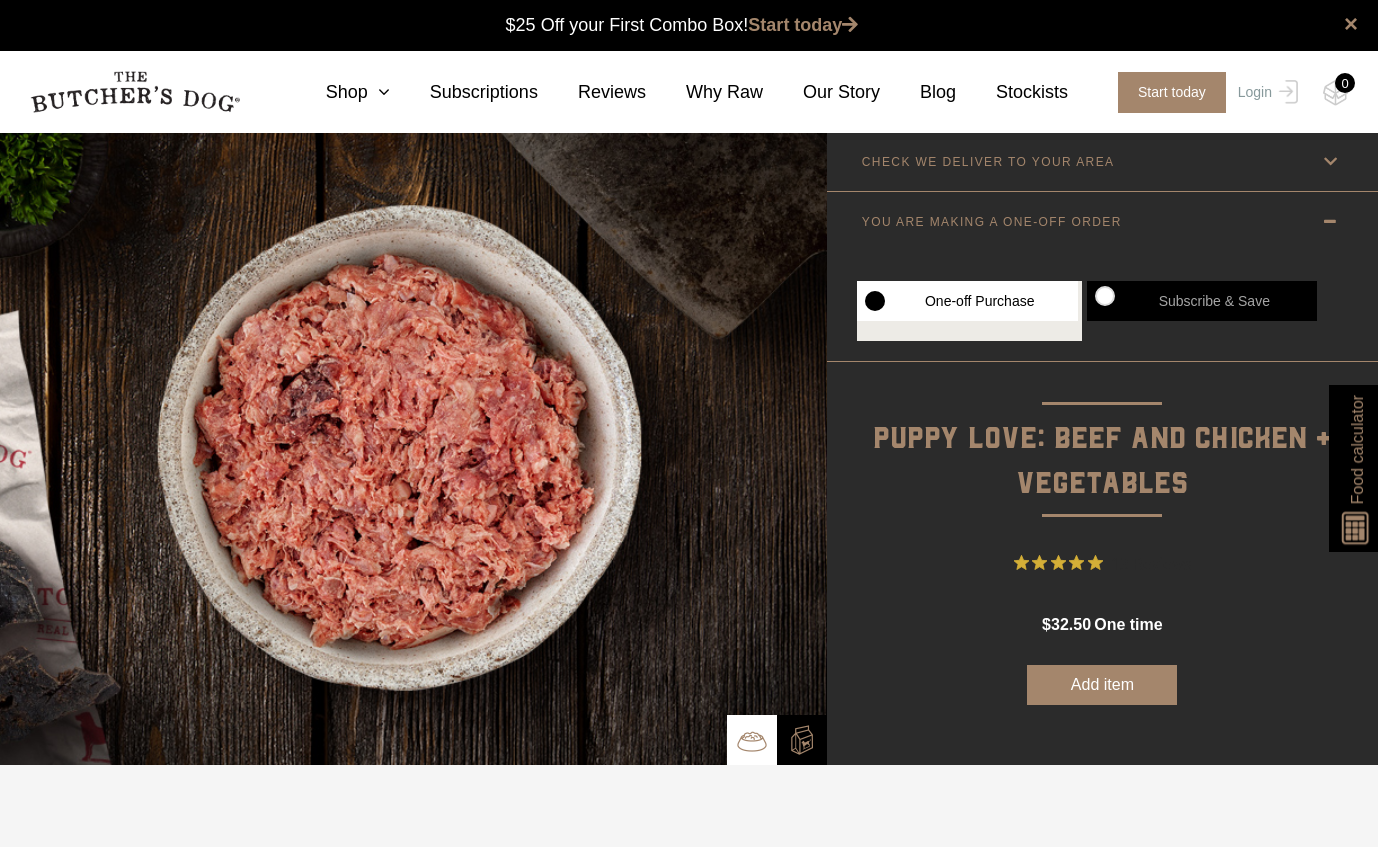 click on "Add item" at bounding box center [1102, 685] 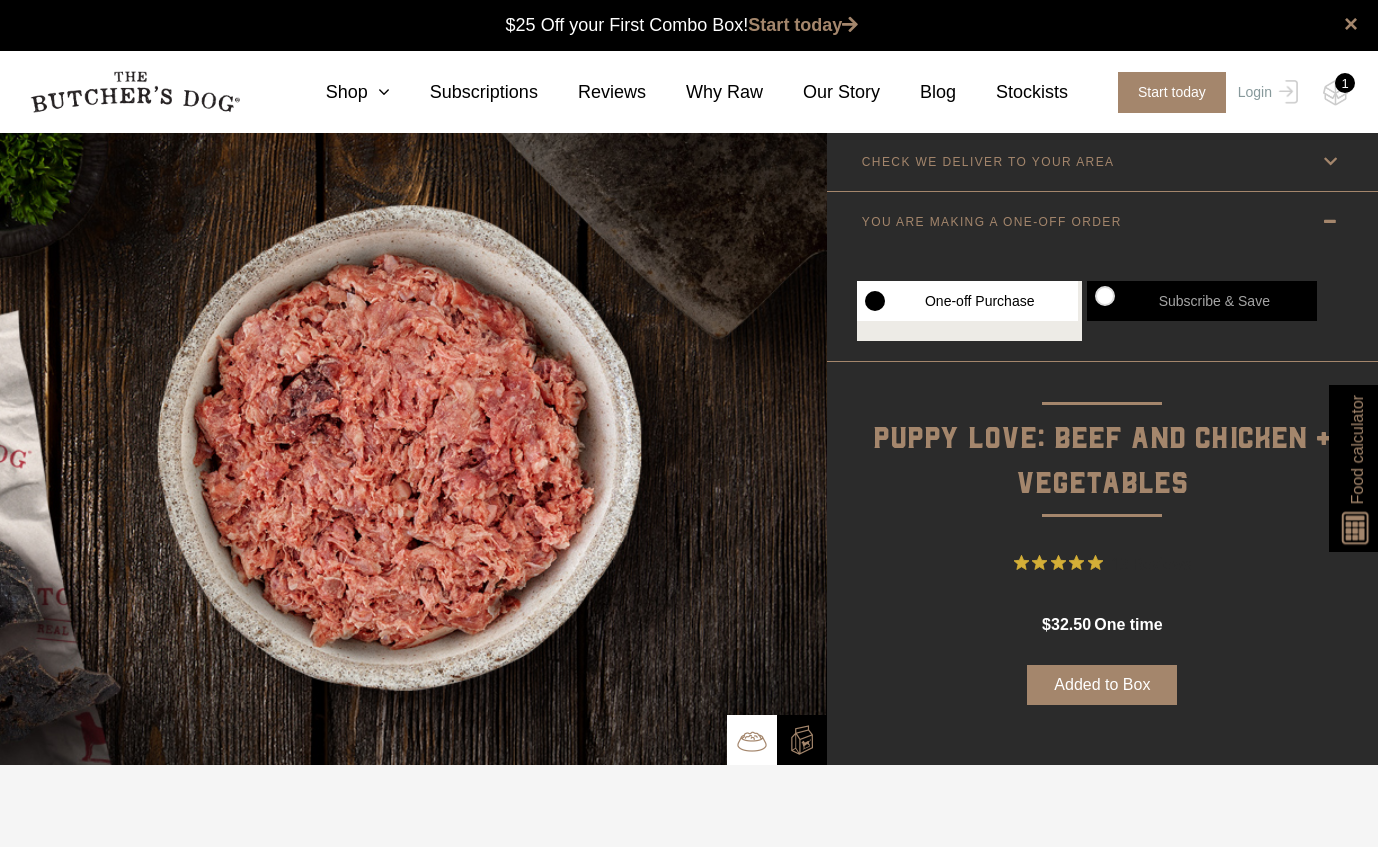 click on "1" at bounding box center [1345, 83] 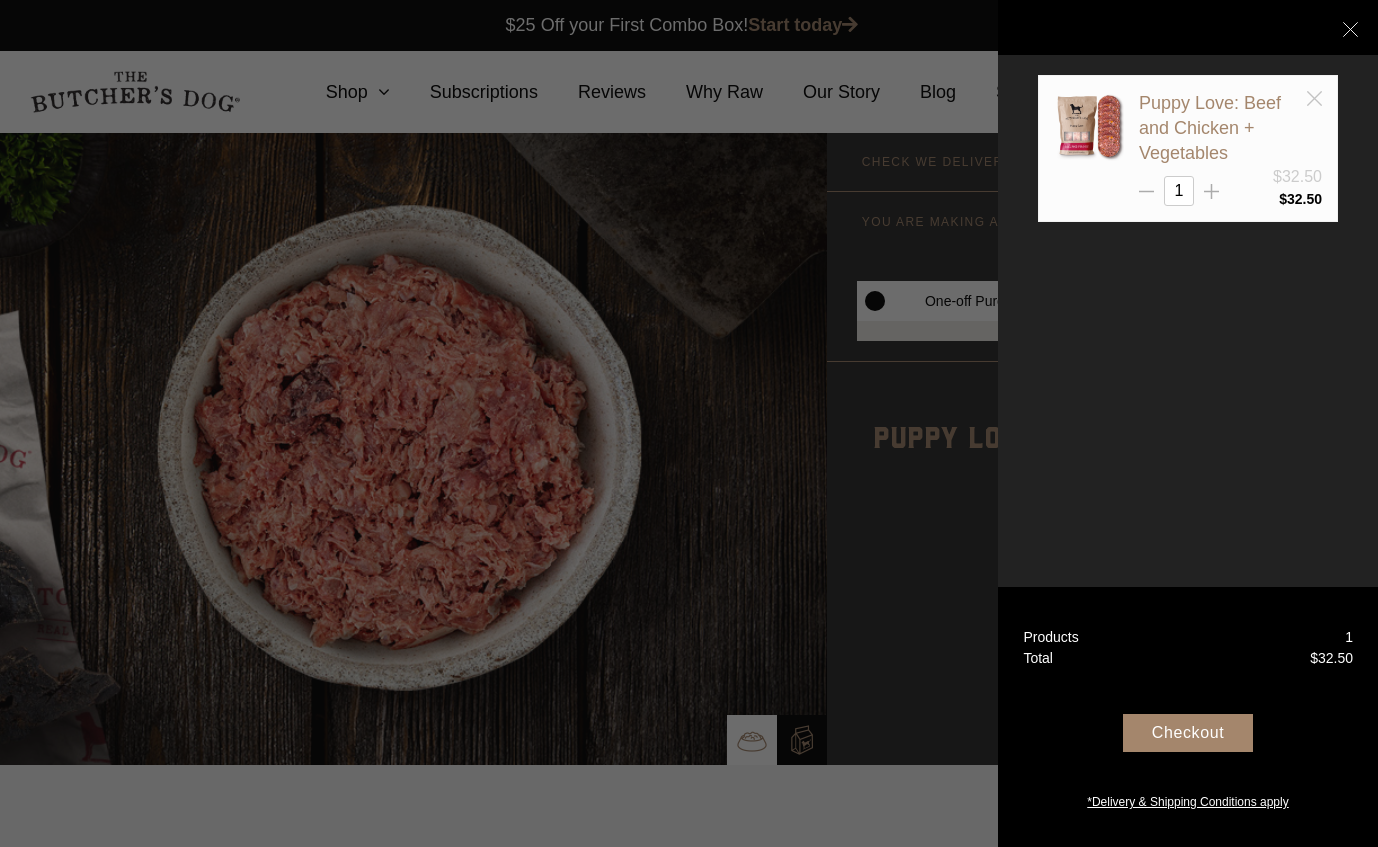 click 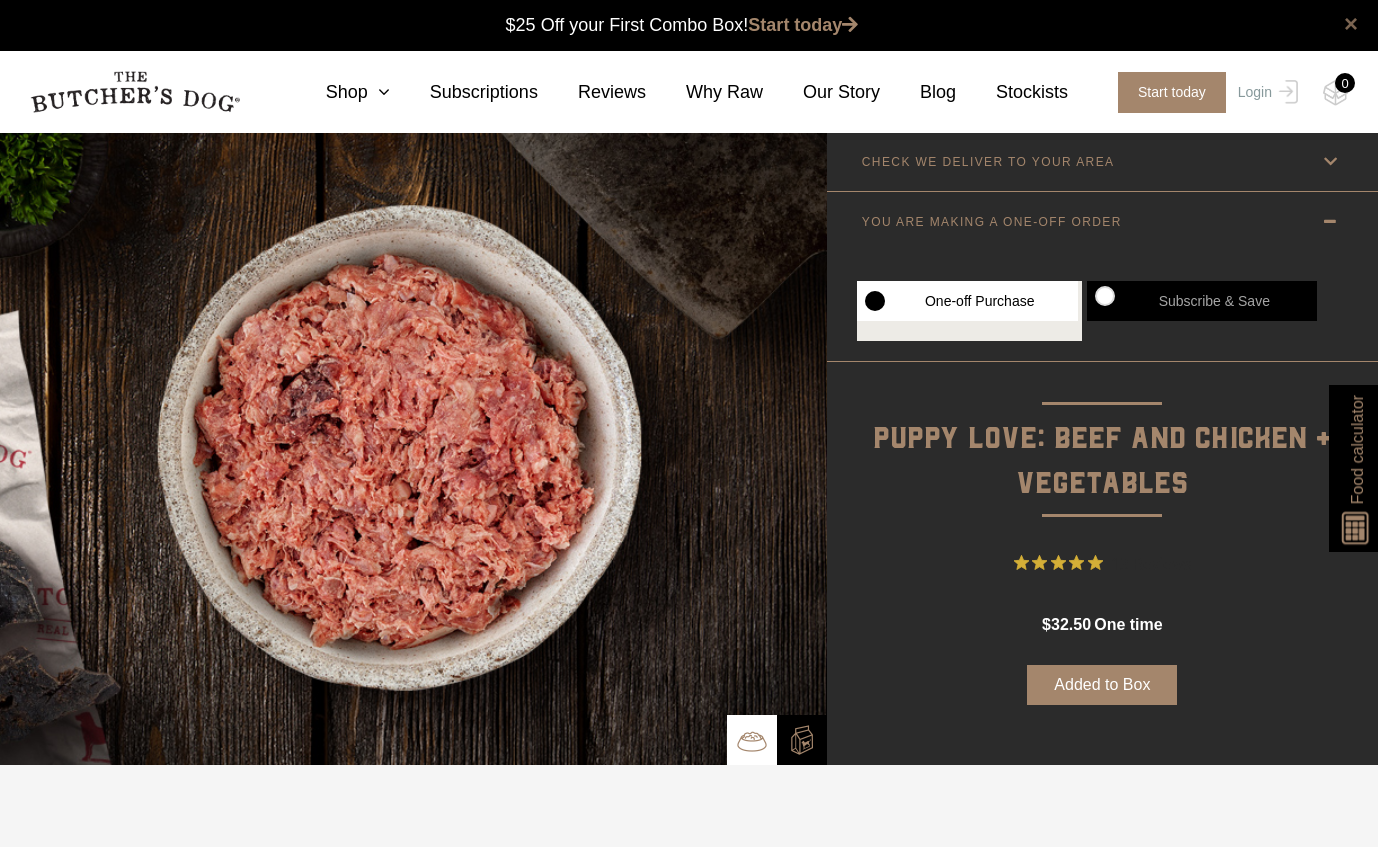 click on "×" at bounding box center [1351, 24] 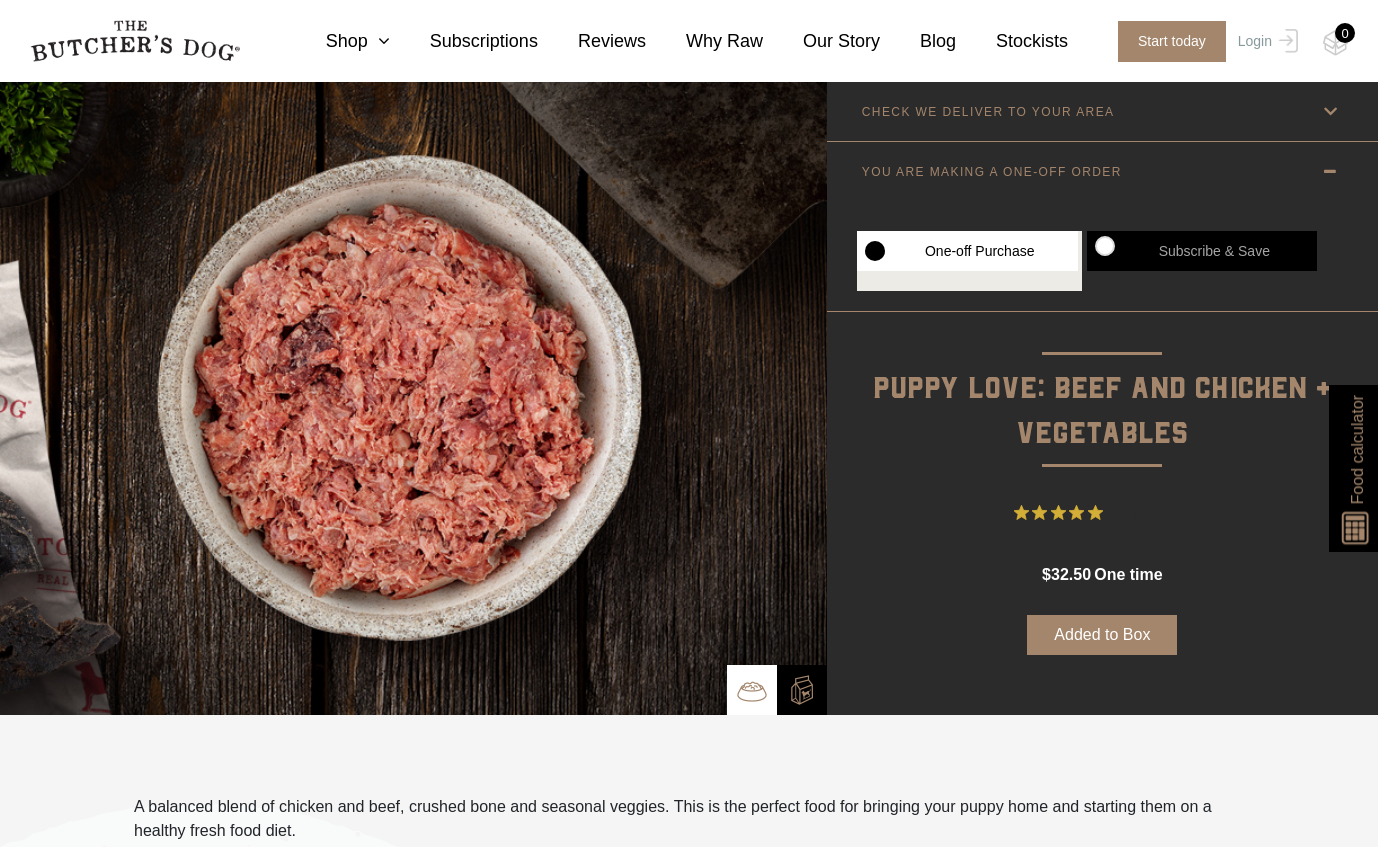 scroll, scrollTop: 0, scrollLeft: 0, axis: both 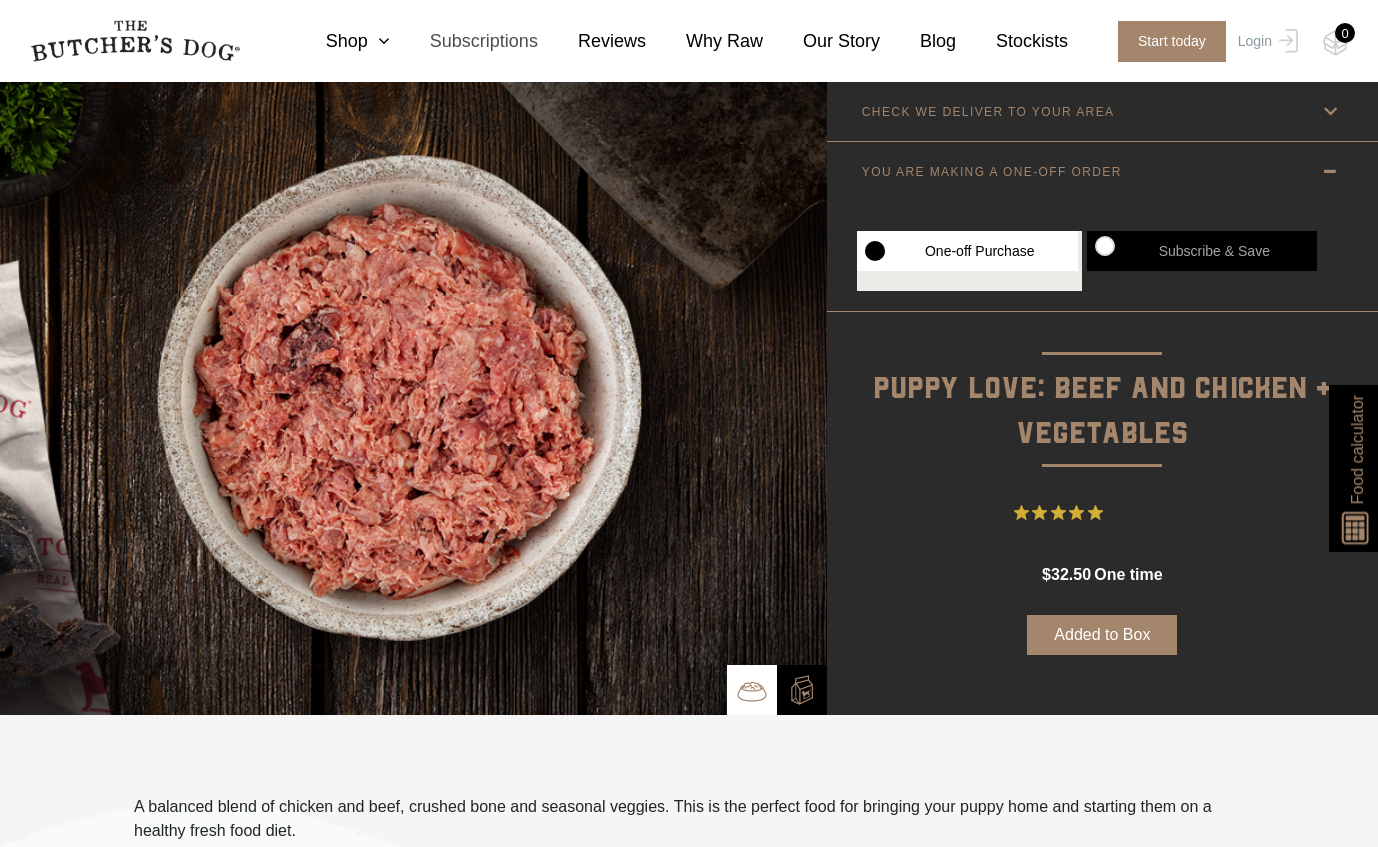 click on "Subscriptions" at bounding box center [464, 41] 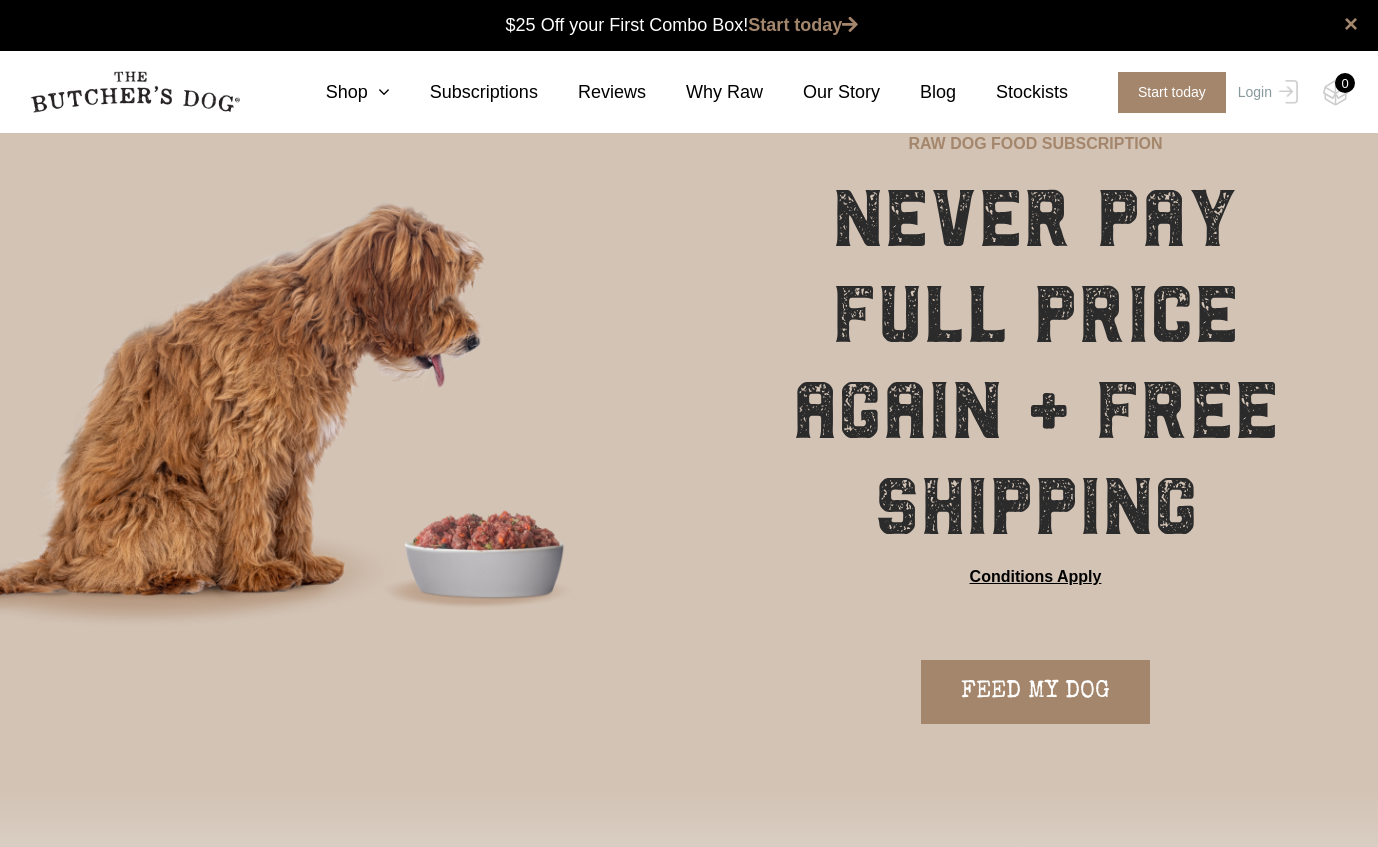 scroll, scrollTop: 0, scrollLeft: 0, axis: both 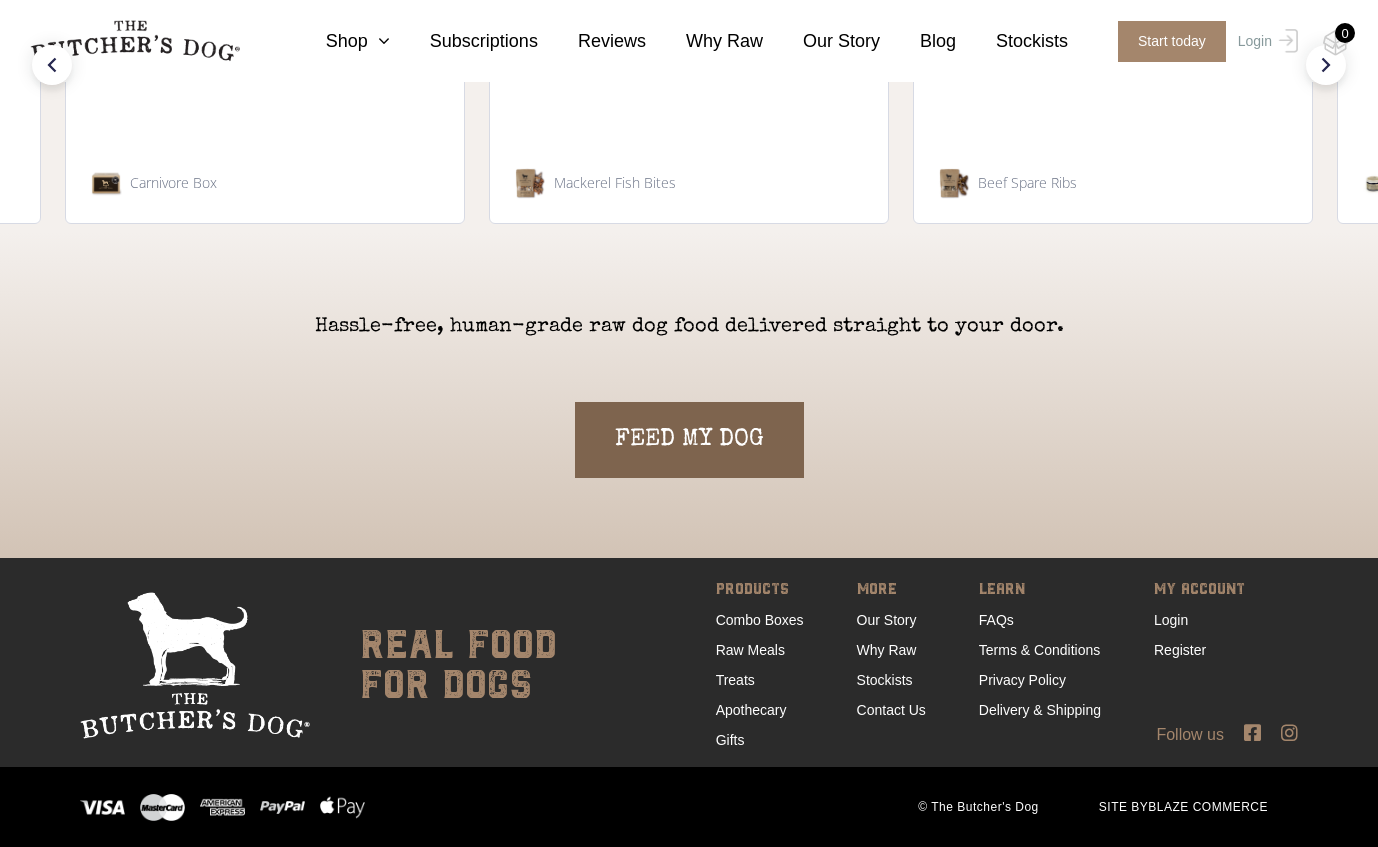 click on "FEED MY DOG" at bounding box center [689, 440] 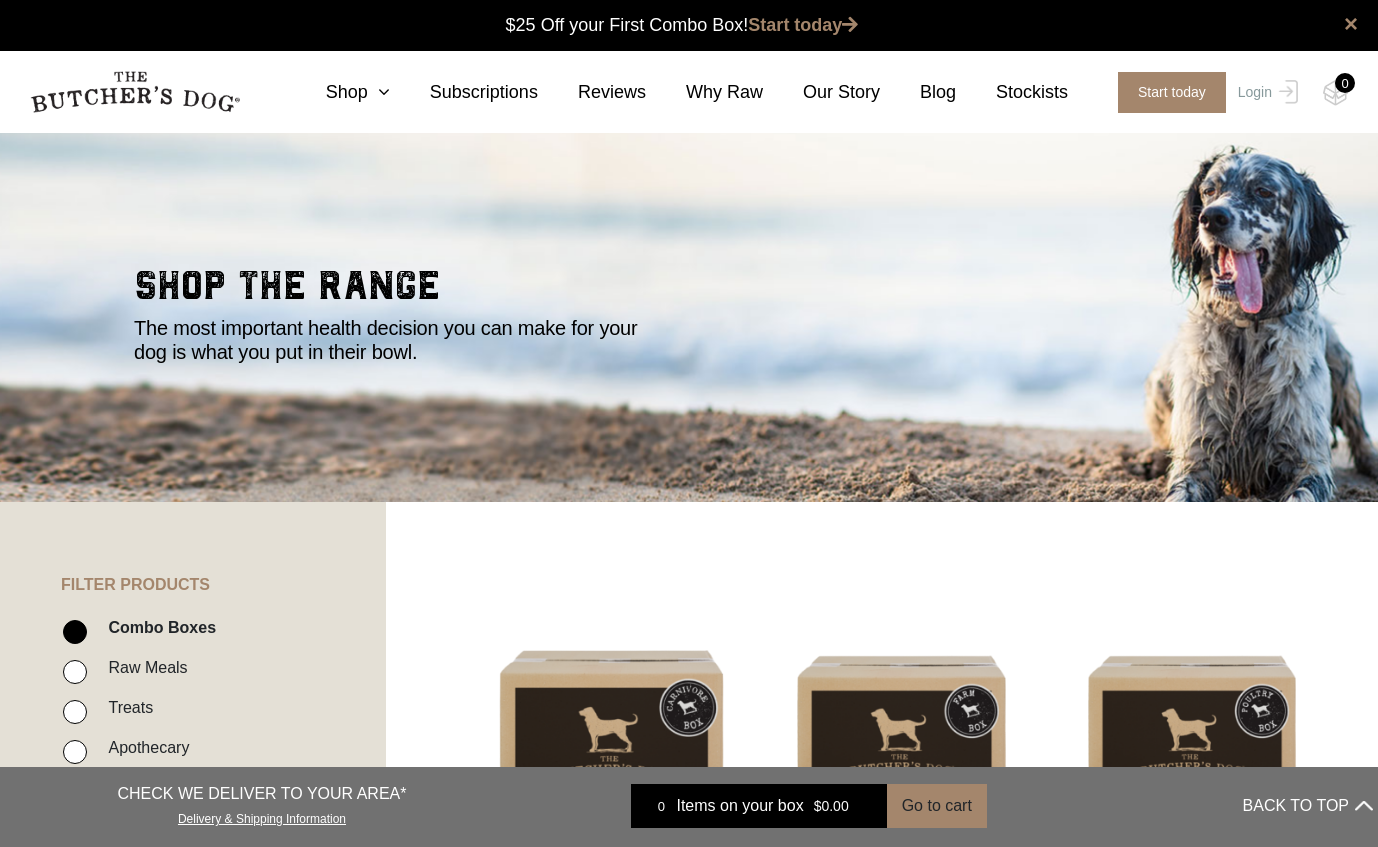 scroll, scrollTop: 0, scrollLeft: 0, axis: both 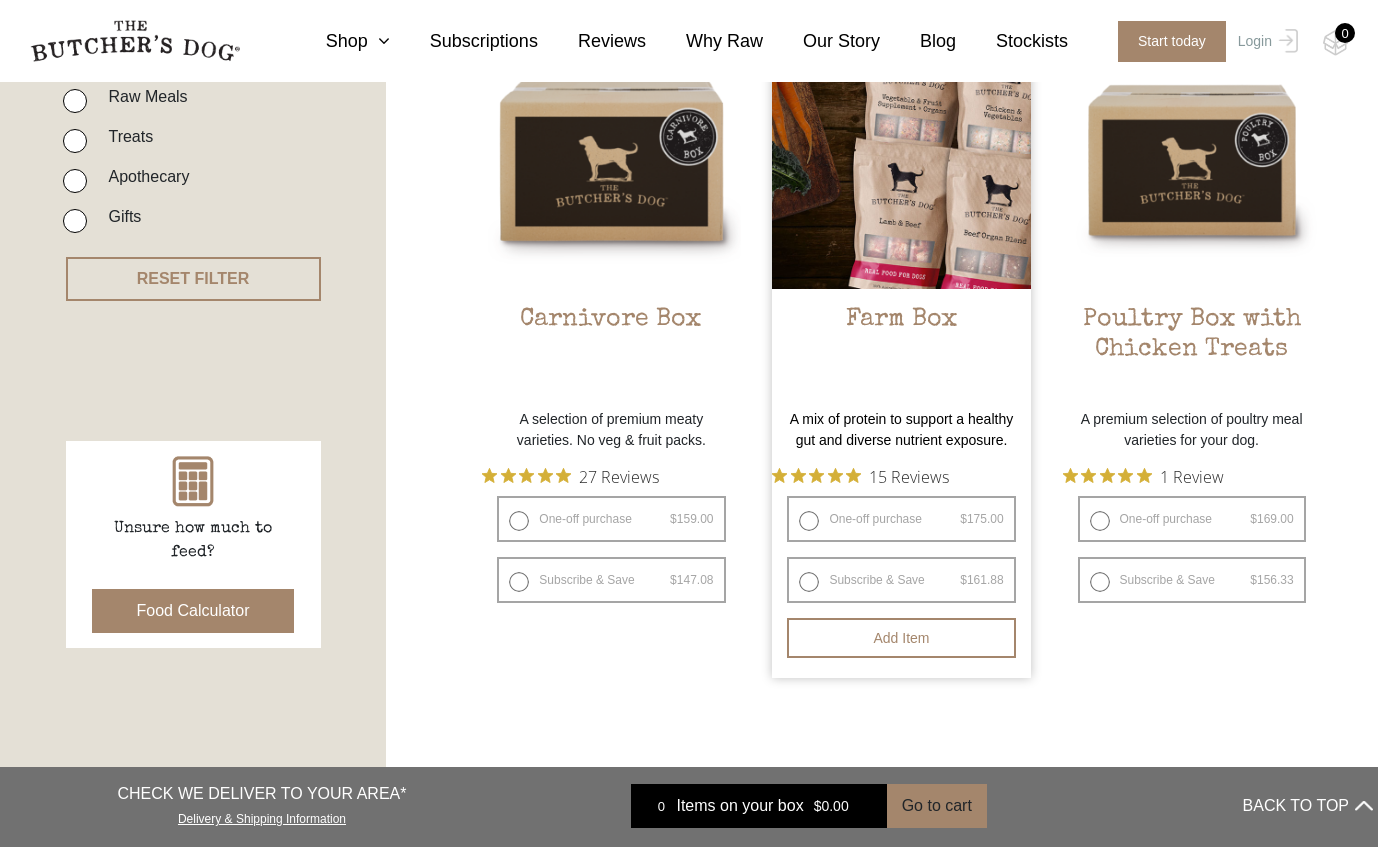 click on "Farm Box
$ 175.00   —  or subscribe and save    7.5%
A mix of protein to support a healthy gut and diverse nutrient exposure.
15 Reviews
One-off purchase  $ 175.00   —  or subscribe and save    7.5%
$   $" at bounding box center [901, 354] 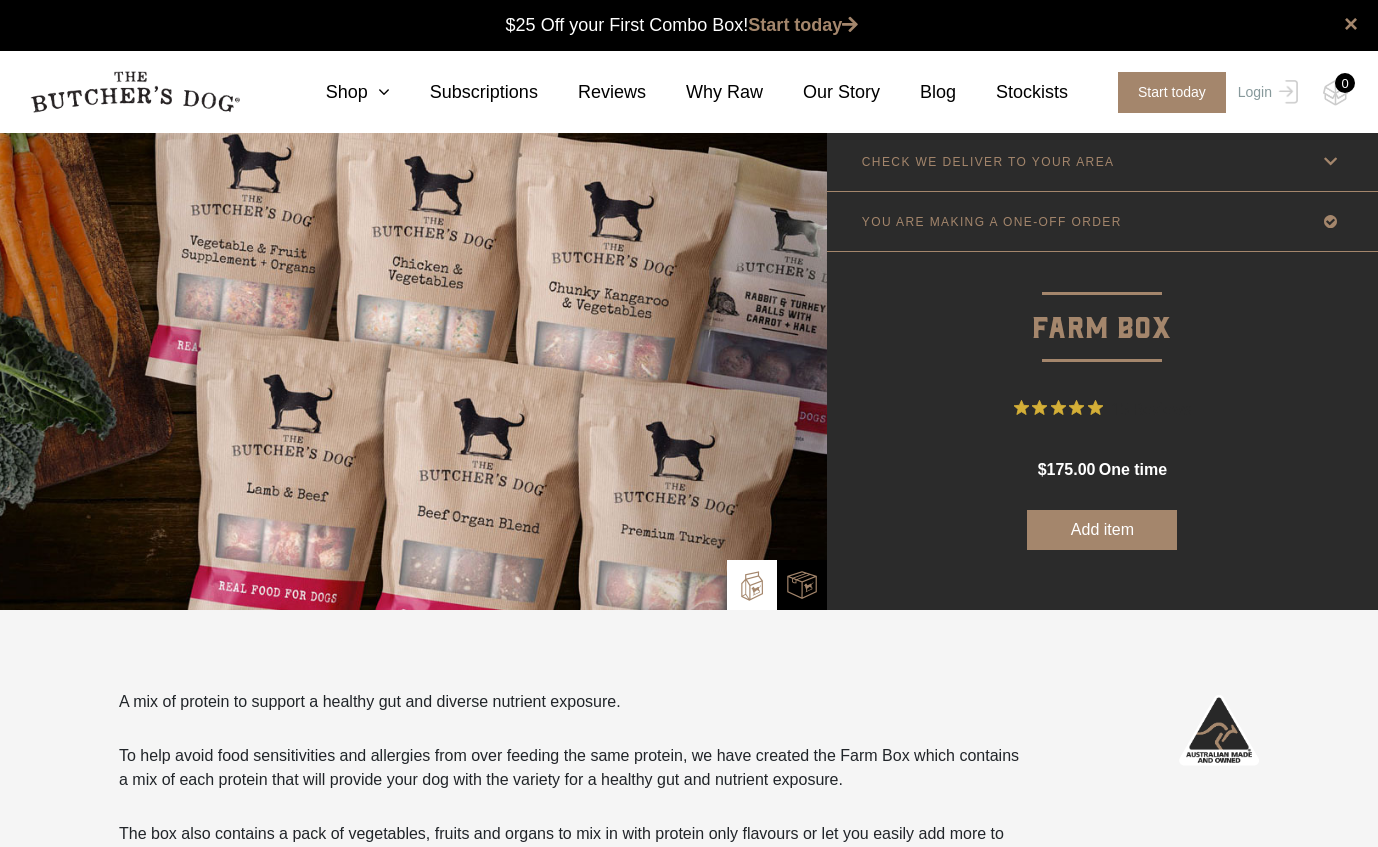 scroll, scrollTop: 0, scrollLeft: 0, axis: both 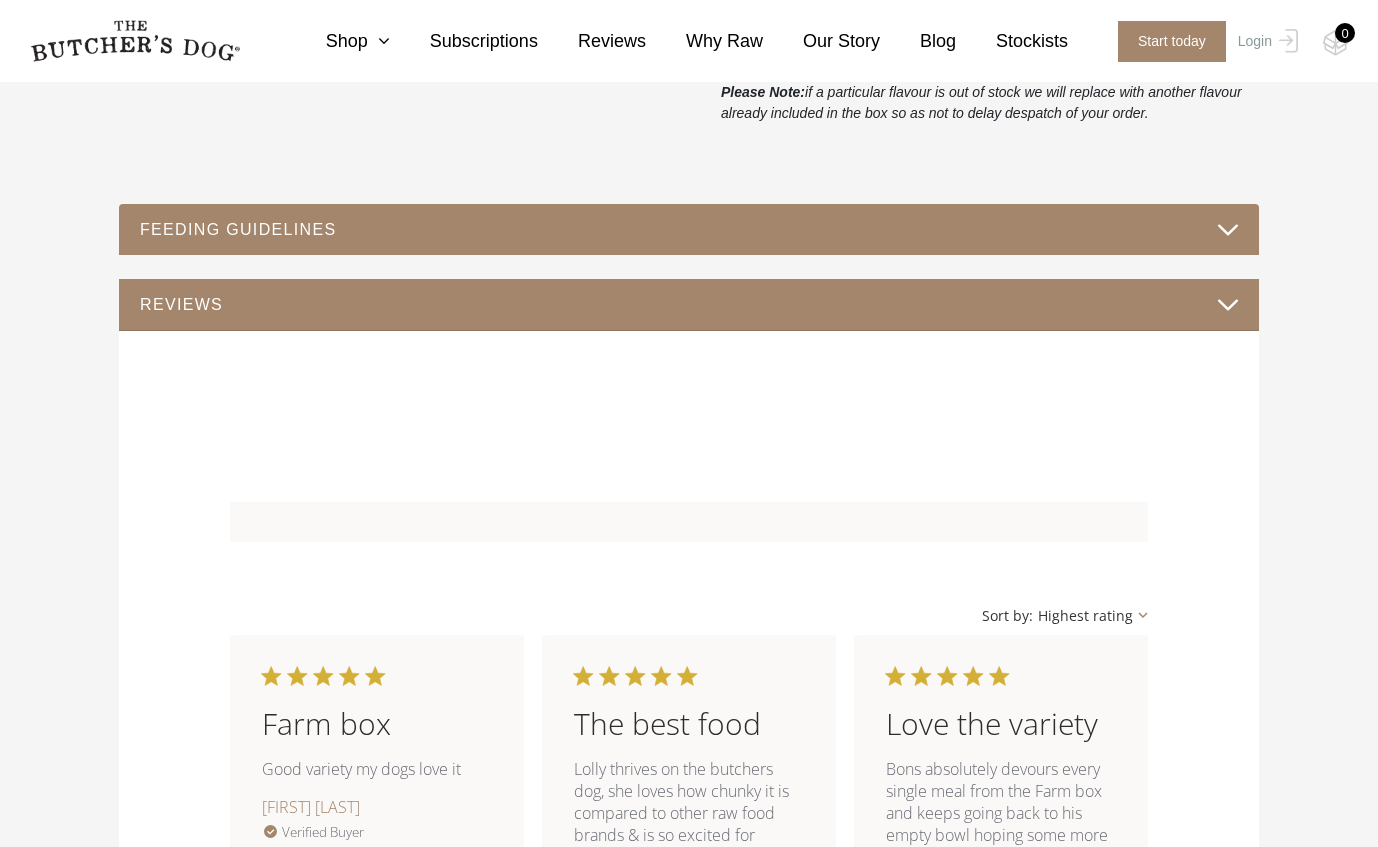 click on "FEEDING GUIDELINES" at bounding box center [689, 229] 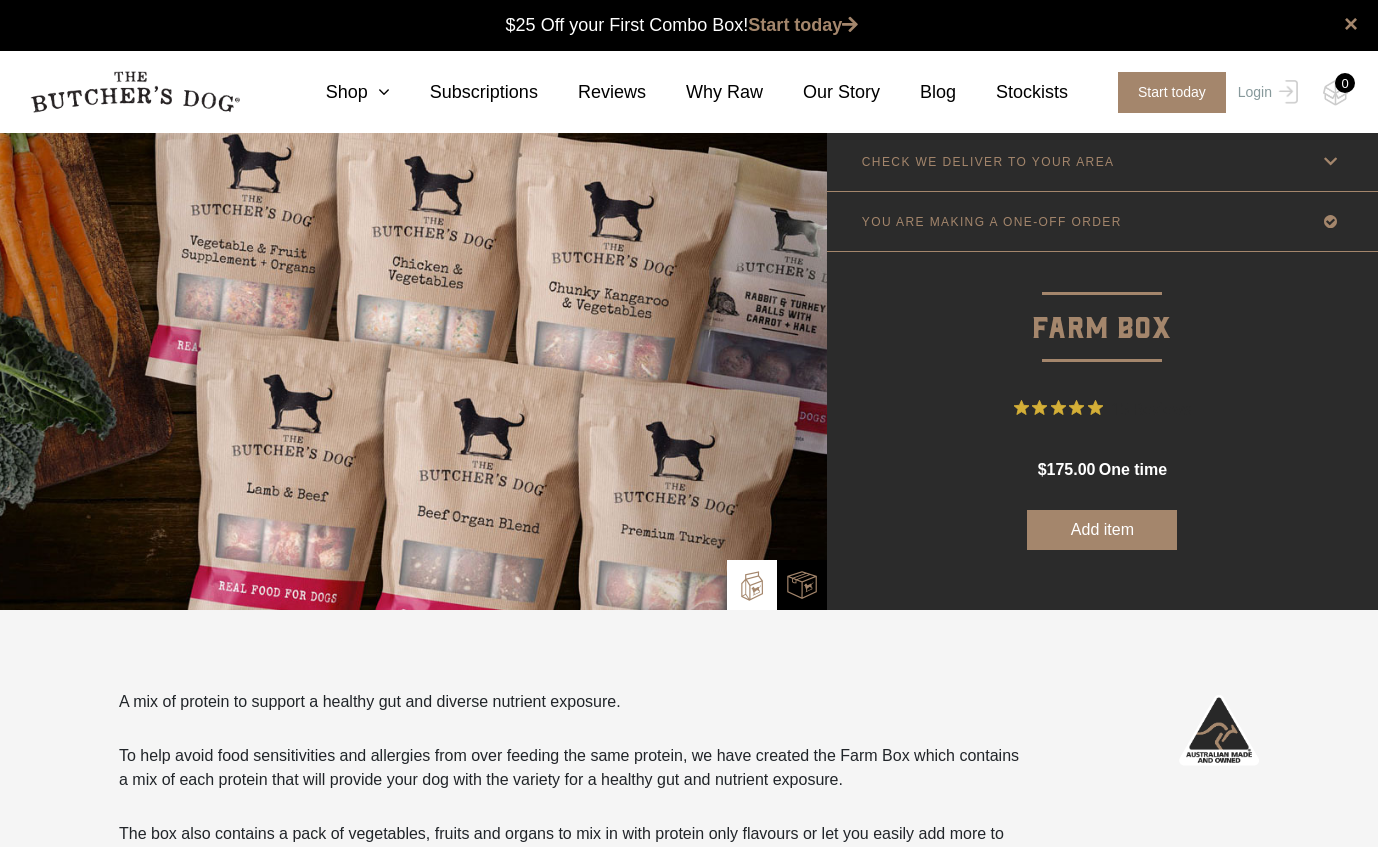 scroll, scrollTop: 0, scrollLeft: 0, axis: both 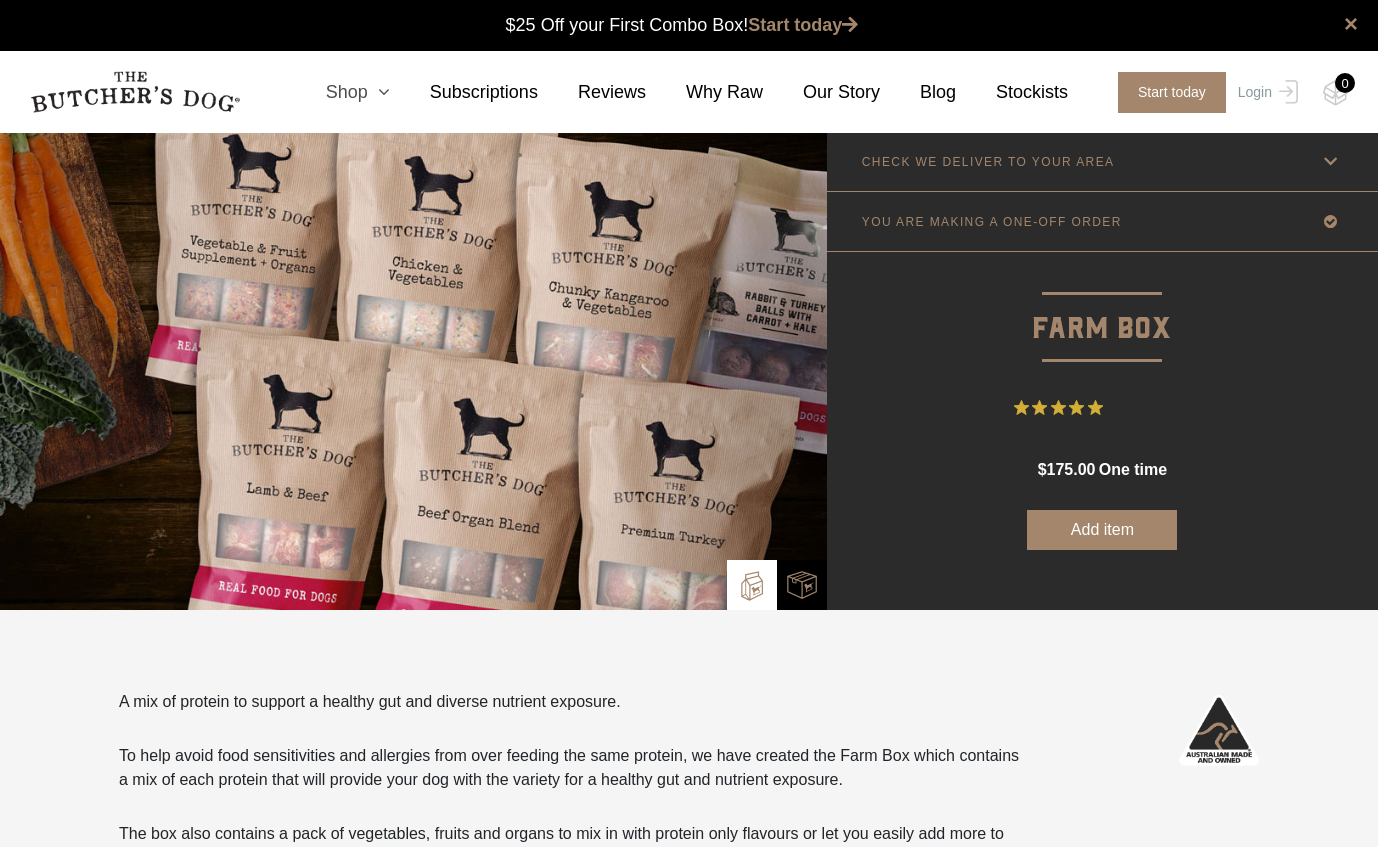 click at bounding box center [379, 92] 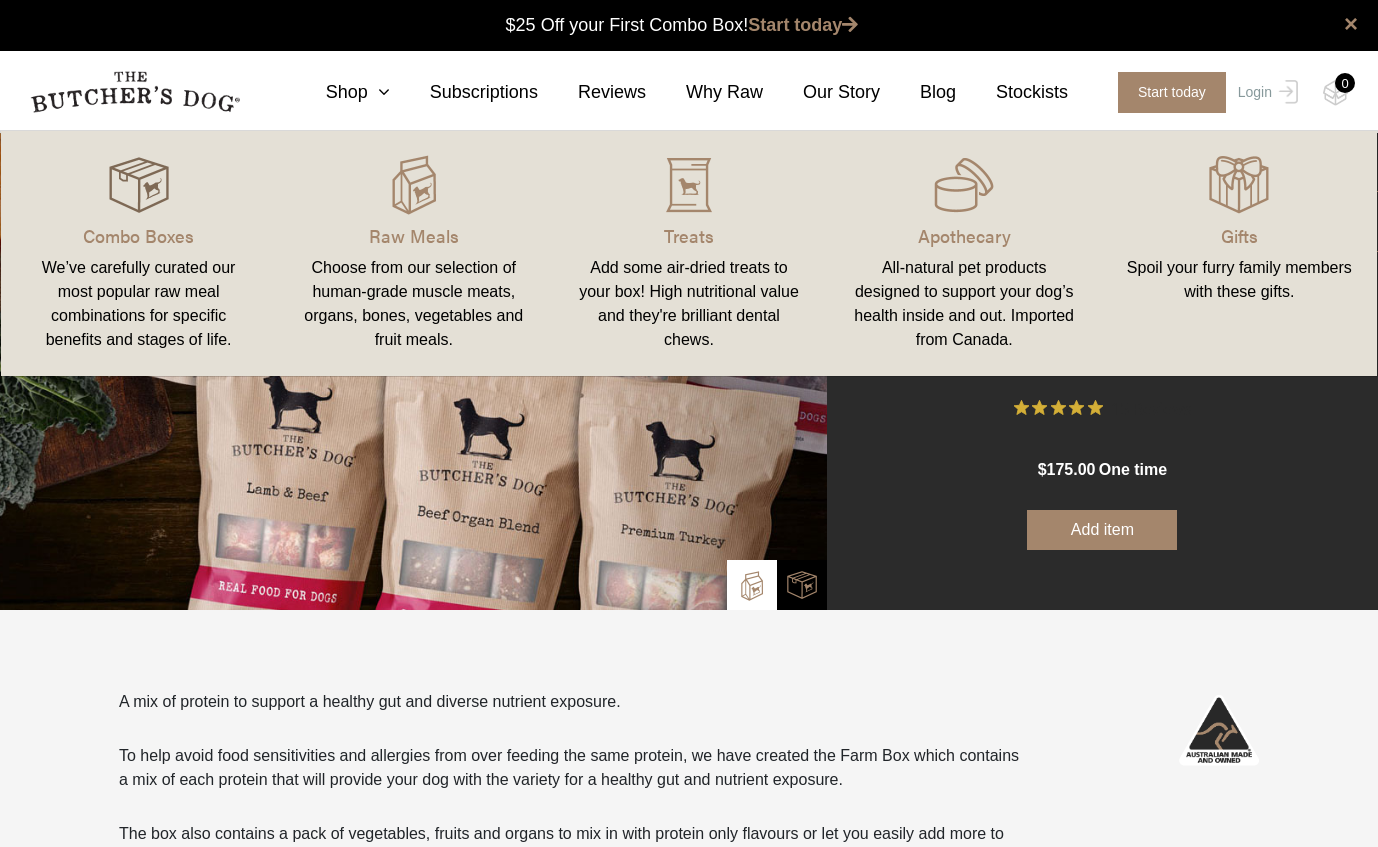 click at bounding box center (139, 185) 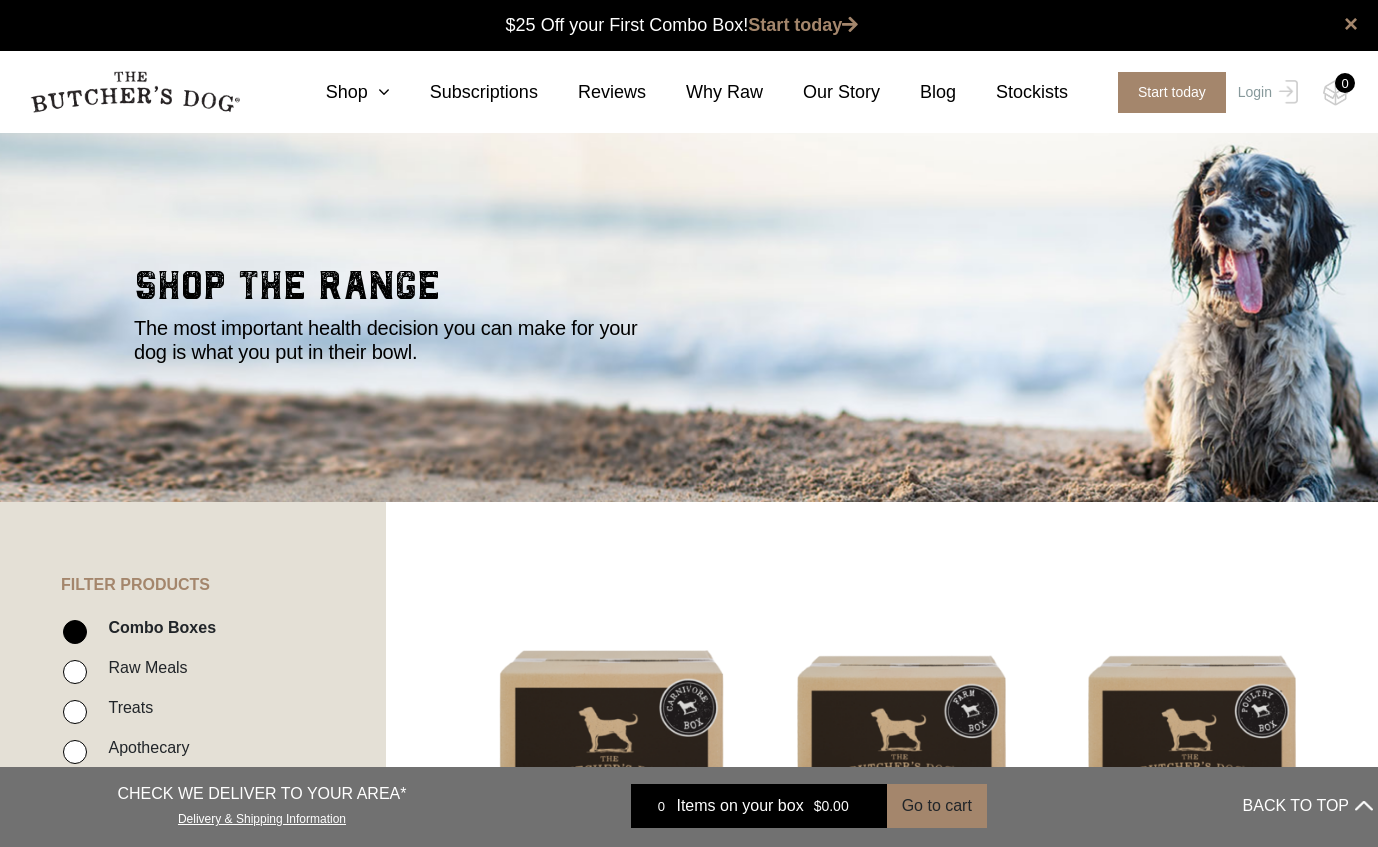 scroll, scrollTop: 0, scrollLeft: 0, axis: both 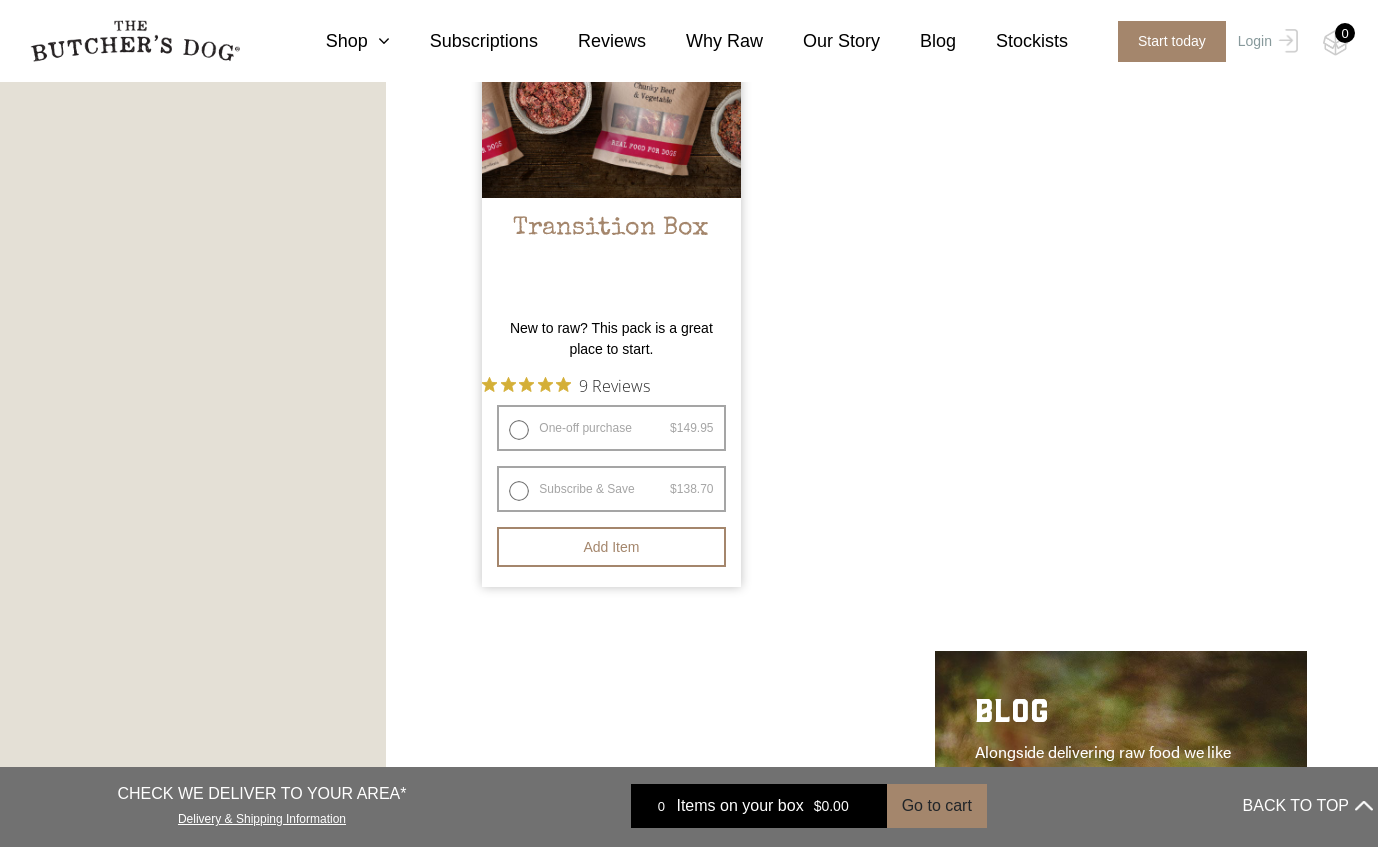 click on "Transition Box
$ 149.95   —  or subscribe and save    7.5%" at bounding box center [611, 124] 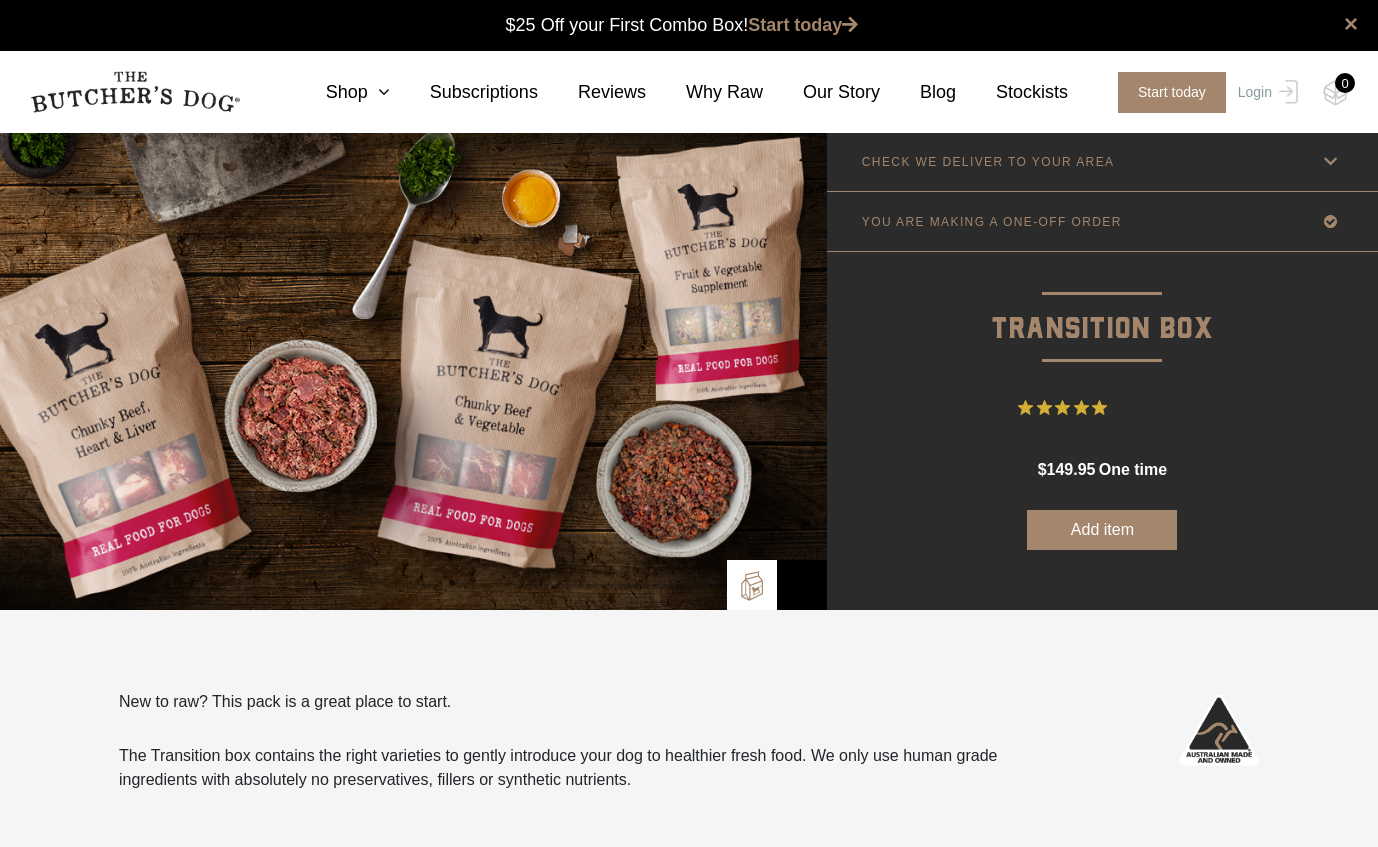 scroll, scrollTop: 0, scrollLeft: 0, axis: both 